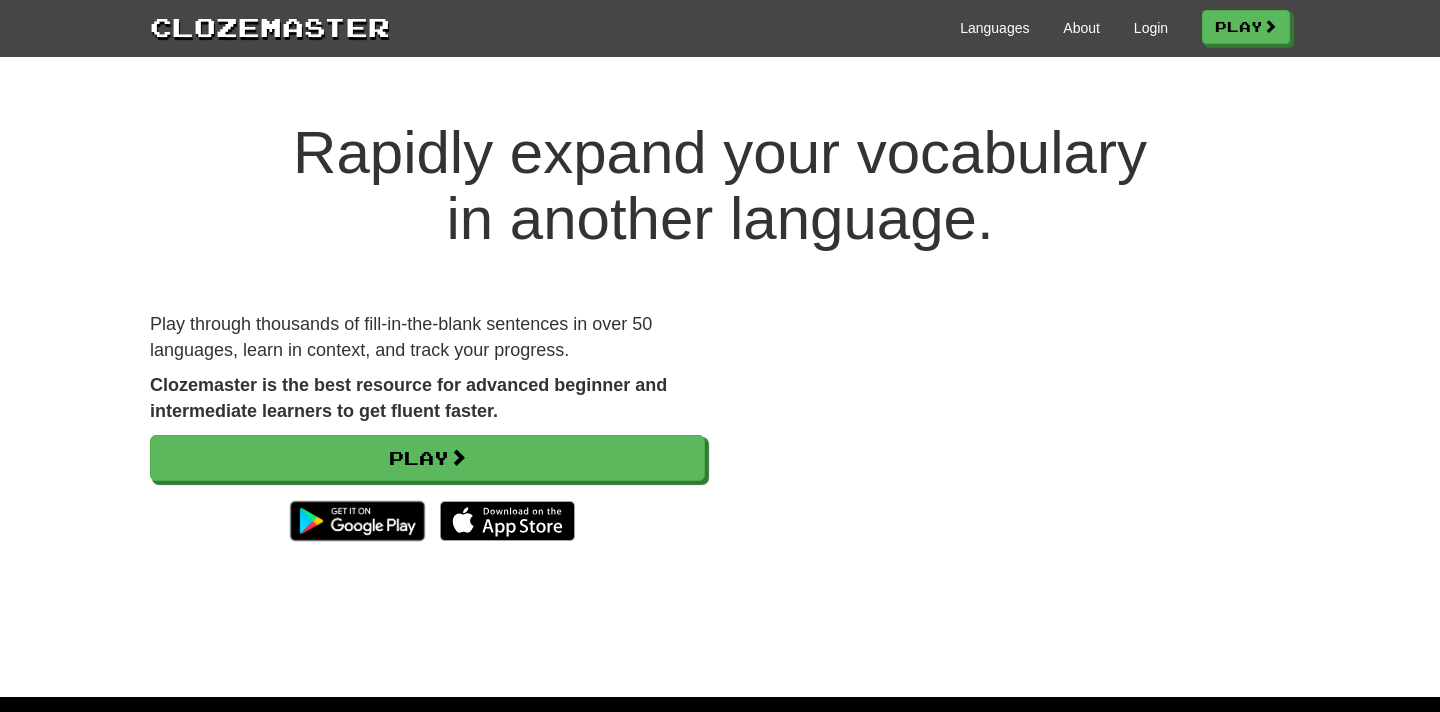 scroll, scrollTop: 0, scrollLeft: 0, axis: both 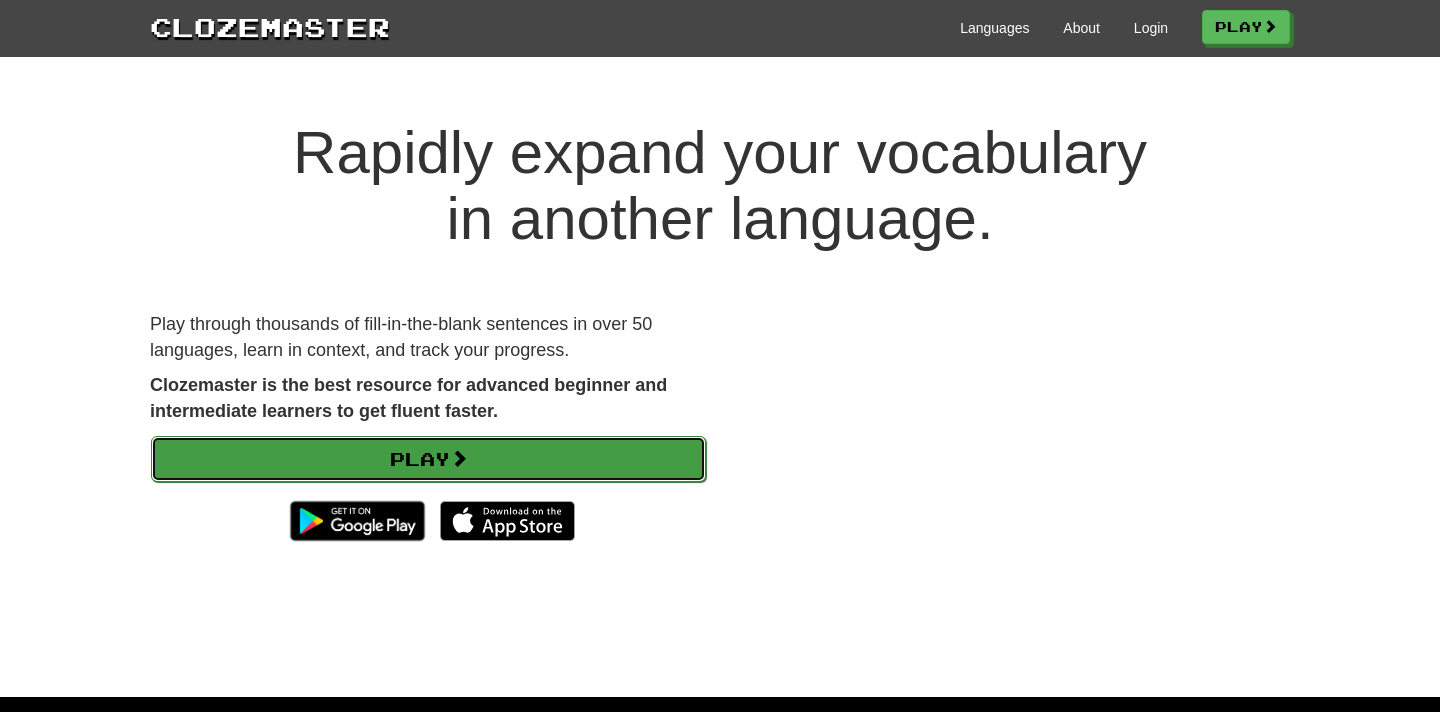 click on "Play" at bounding box center [428, 459] 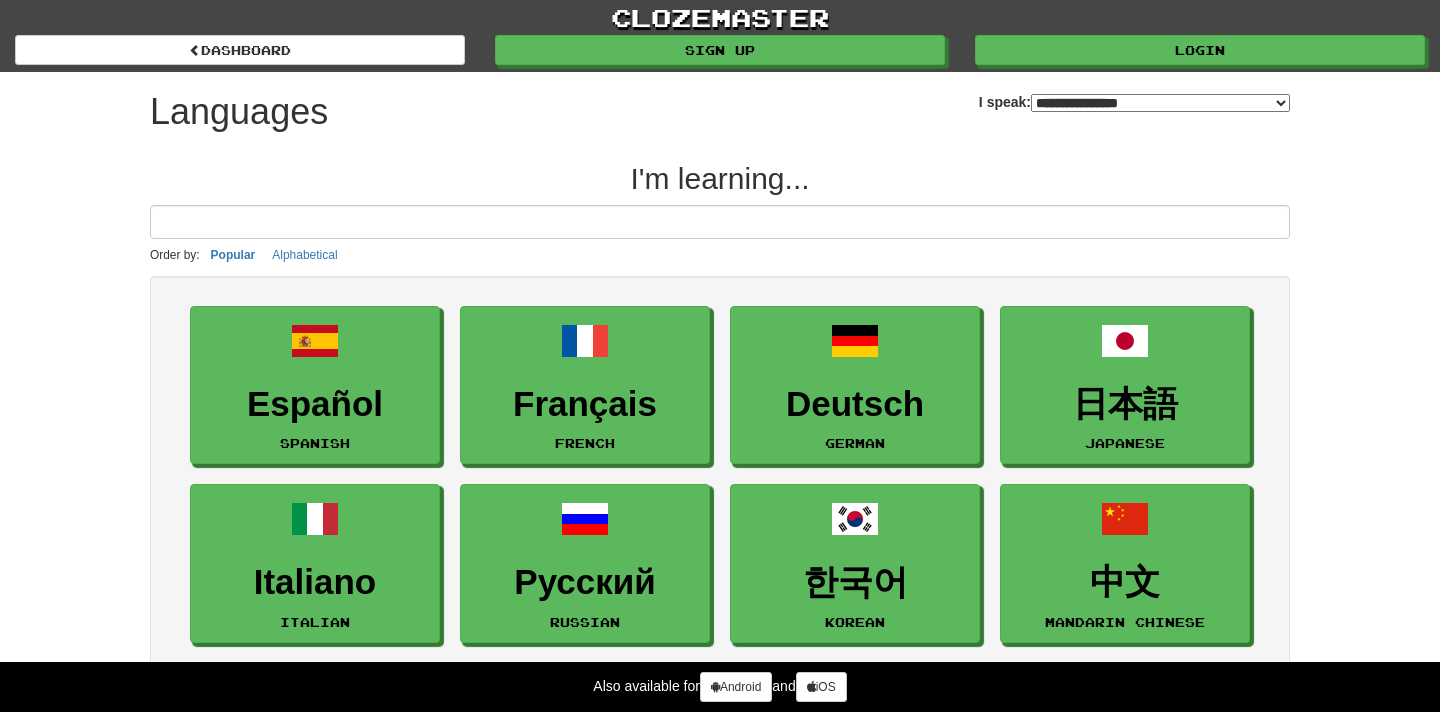 select on "*******" 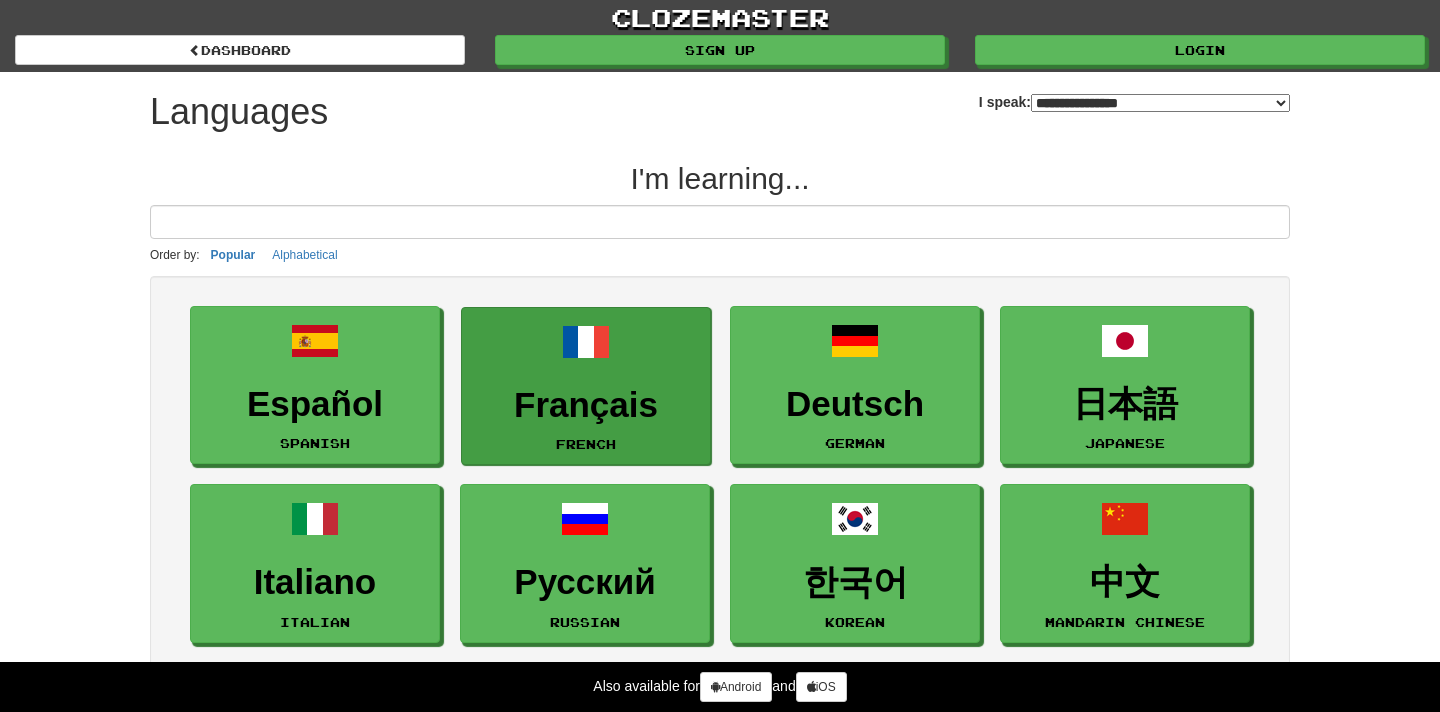 scroll, scrollTop: 0, scrollLeft: 0, axis: both 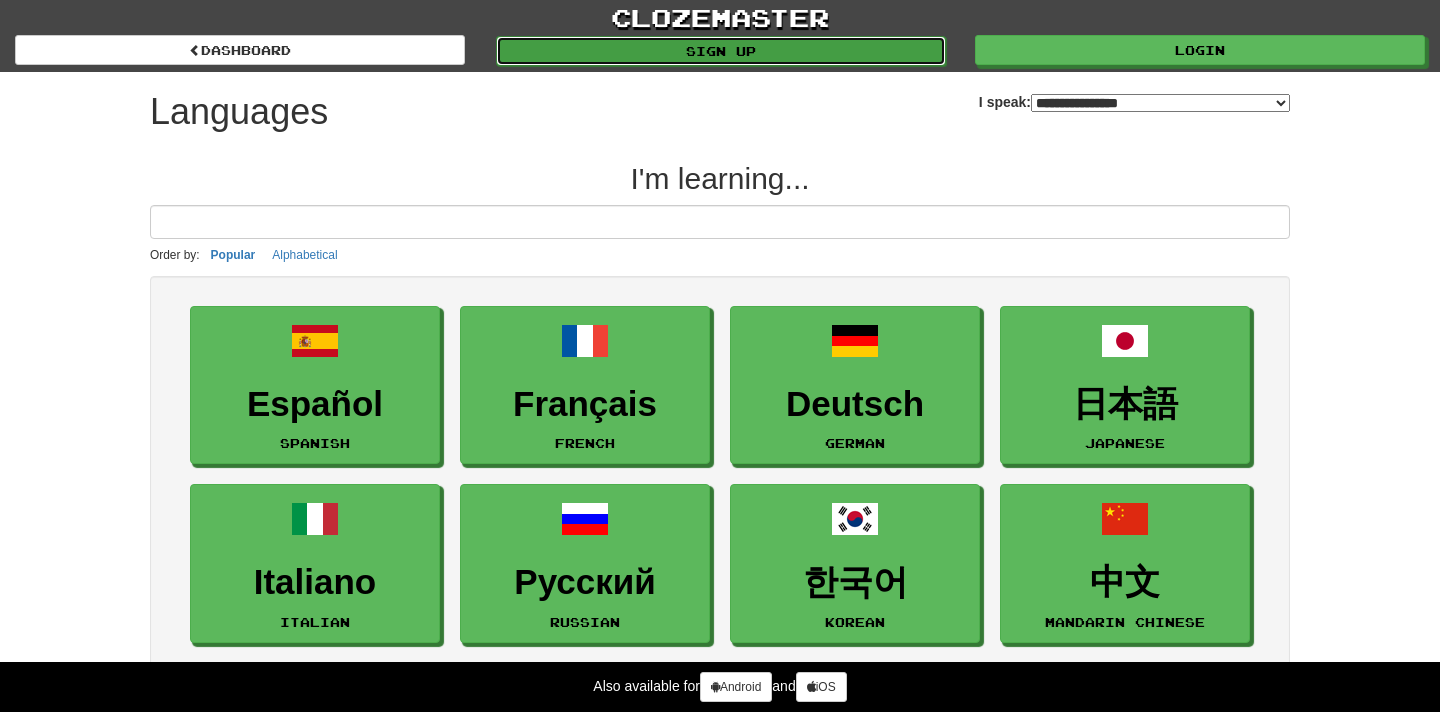 click on "Sign up" at bounding box center [721, 51] 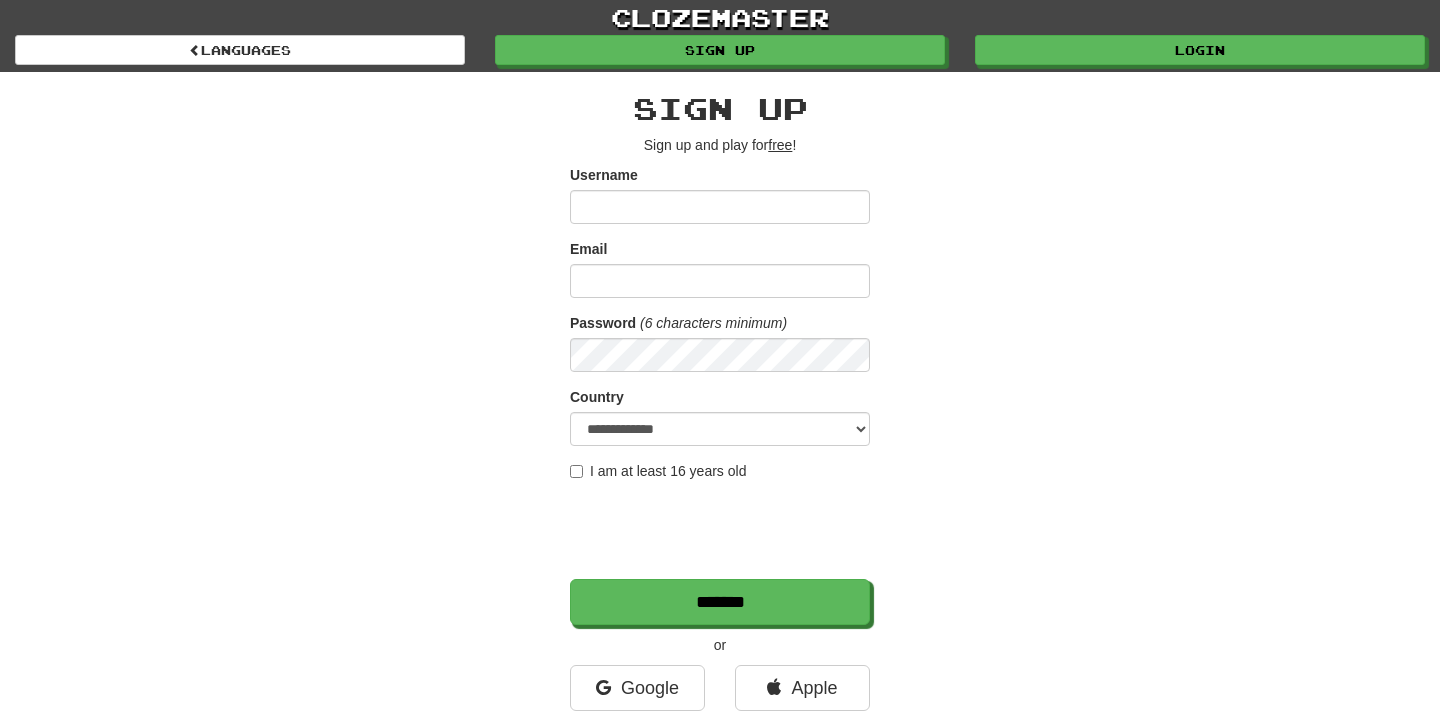 scroll, scrollTop: 0, scrollLeft: 0, axis: both 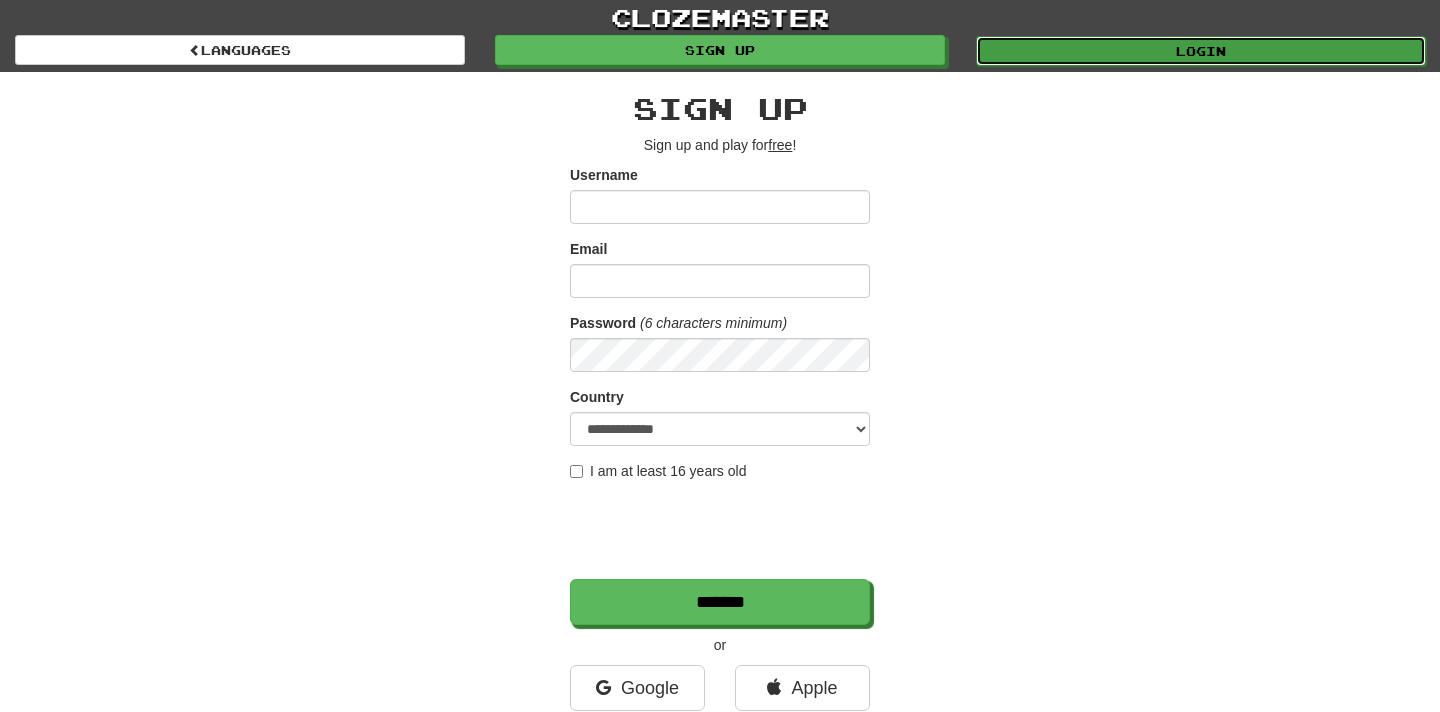 click on "Login" at bounding box center [1201, 51] 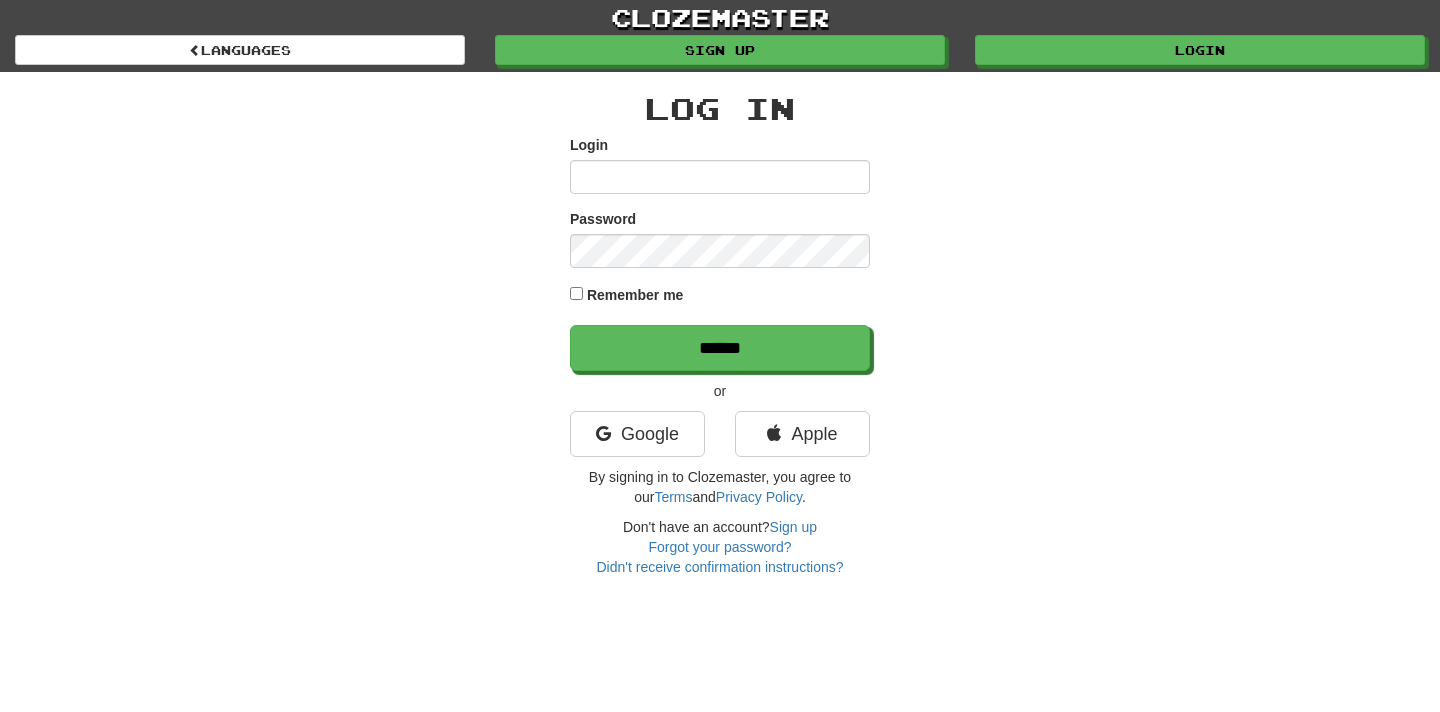 scroll, scrollTop: 0, scrollLeft: 0, axis: both 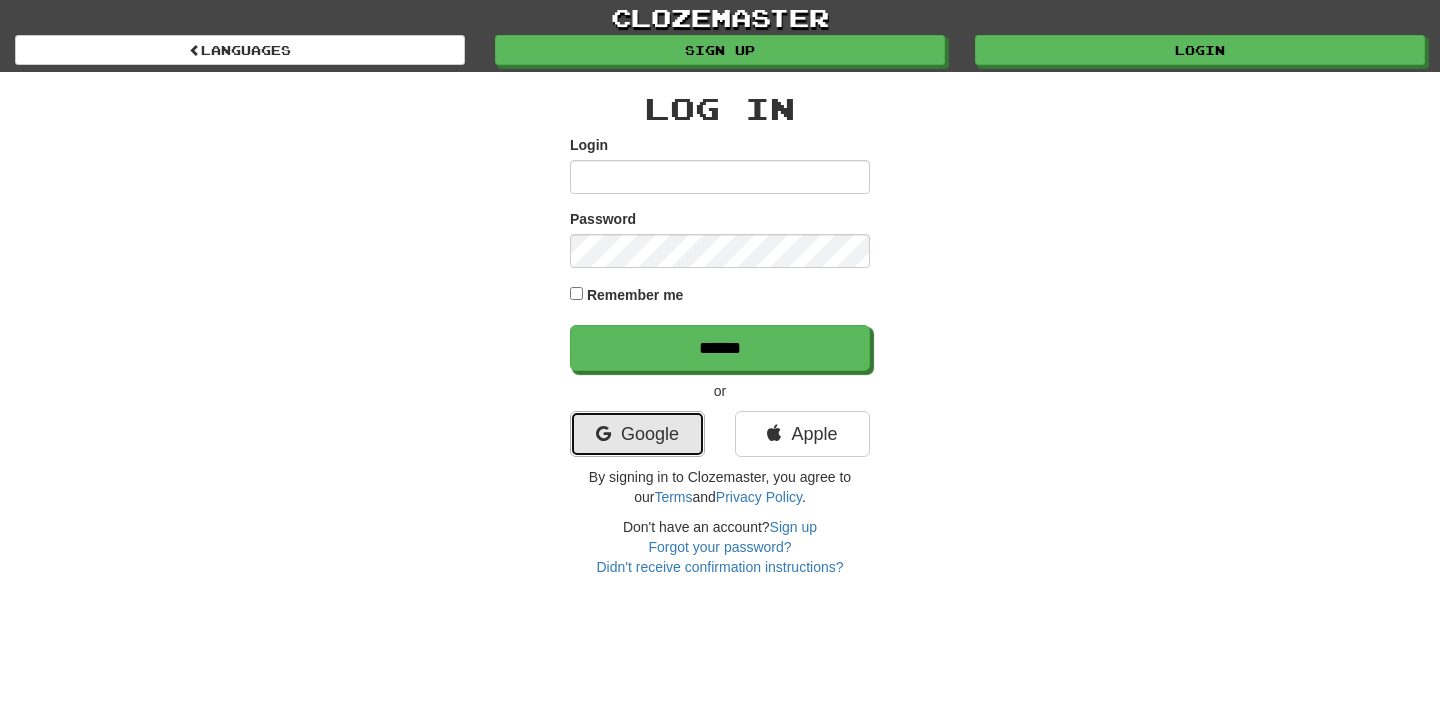click on "Google" at bounding box center [637, 434] 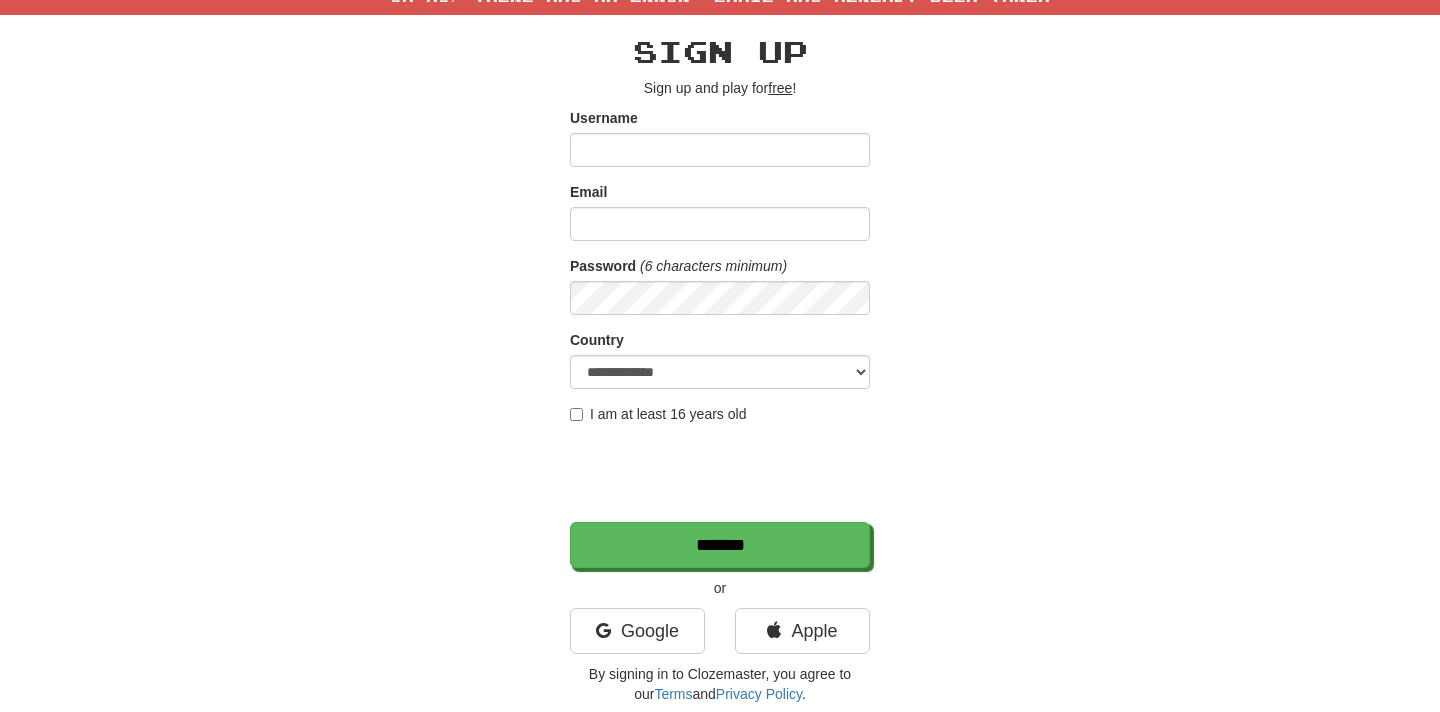 scroll, scrollTop: 0, scrollLeft: 0, axis: both 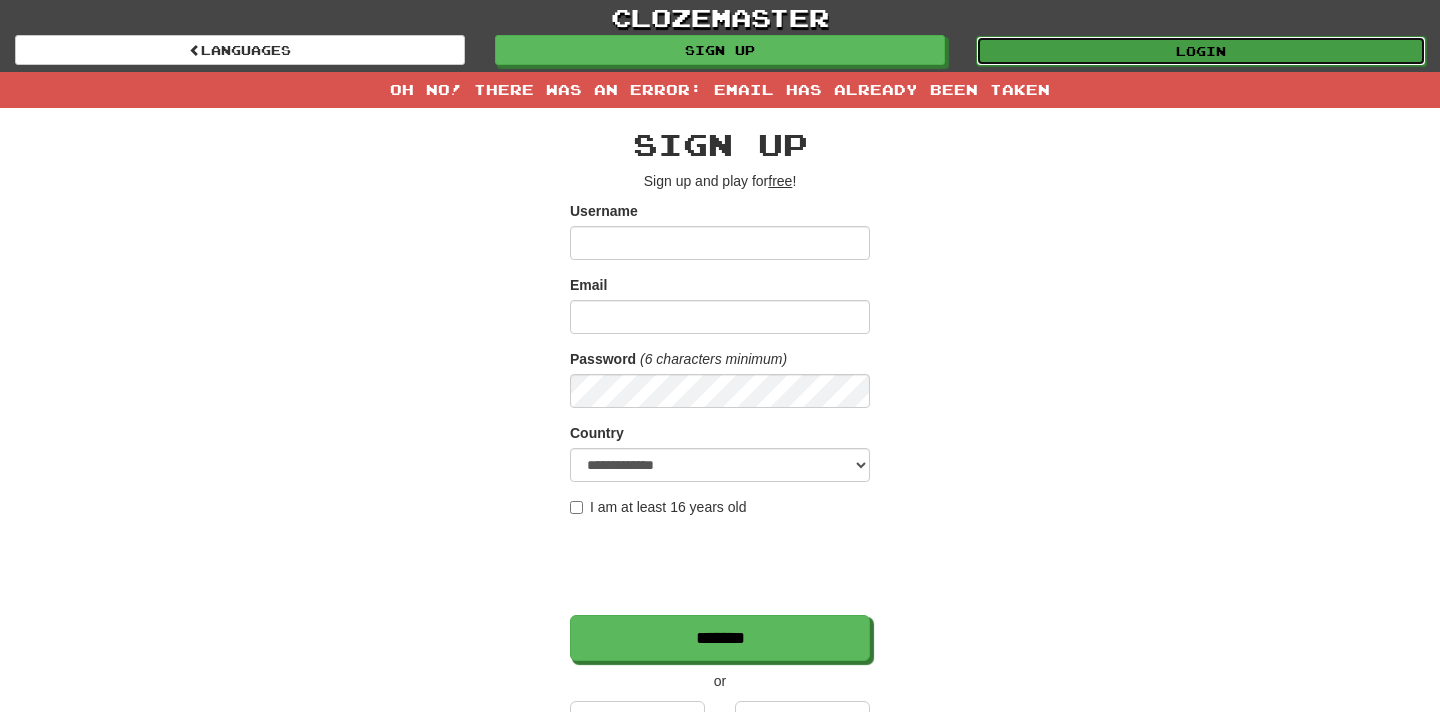 click on "Login" at bounding box center (1201, 51) 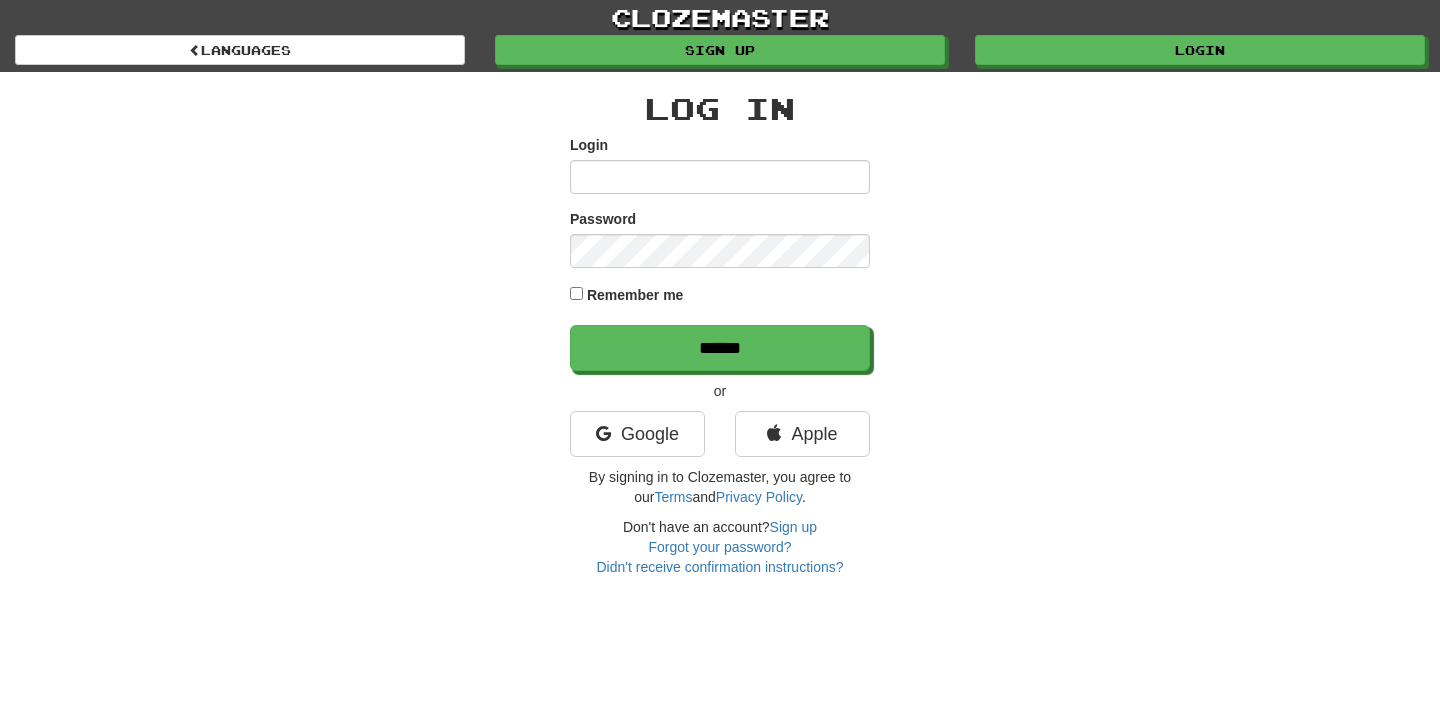 scroll, scrollTop: 0, scrollLeft: 0, axis: both 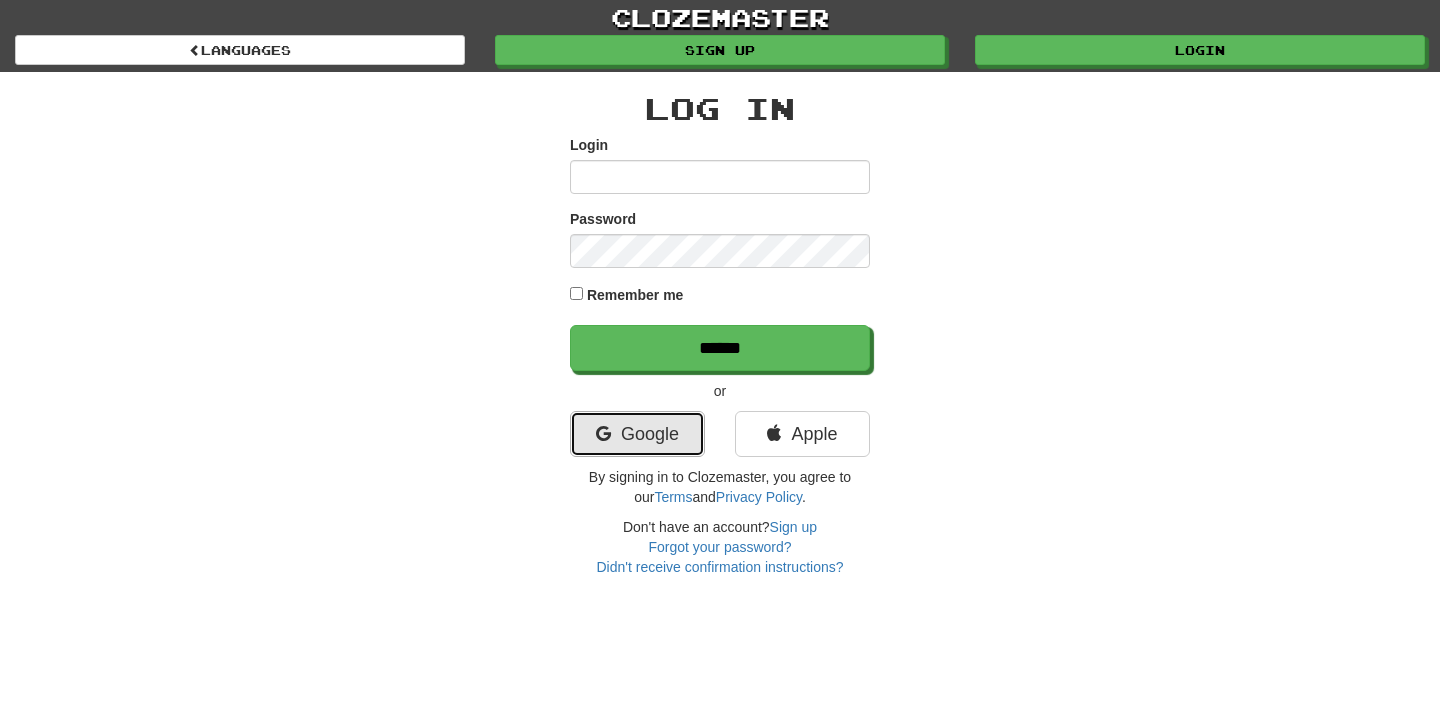 click on "Google" at bounding box center (637, 434) 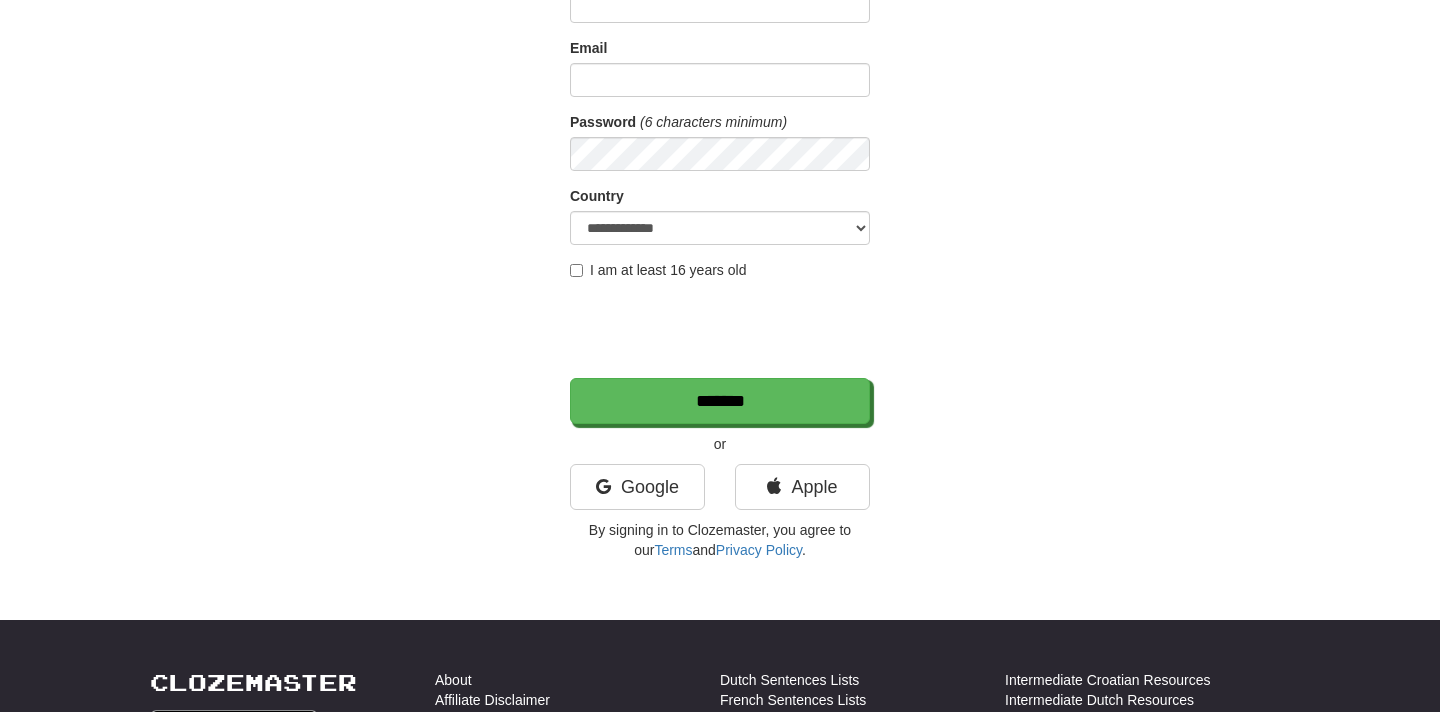 scroll, scrollTop: 0, scrollLeft: 0, axis: both 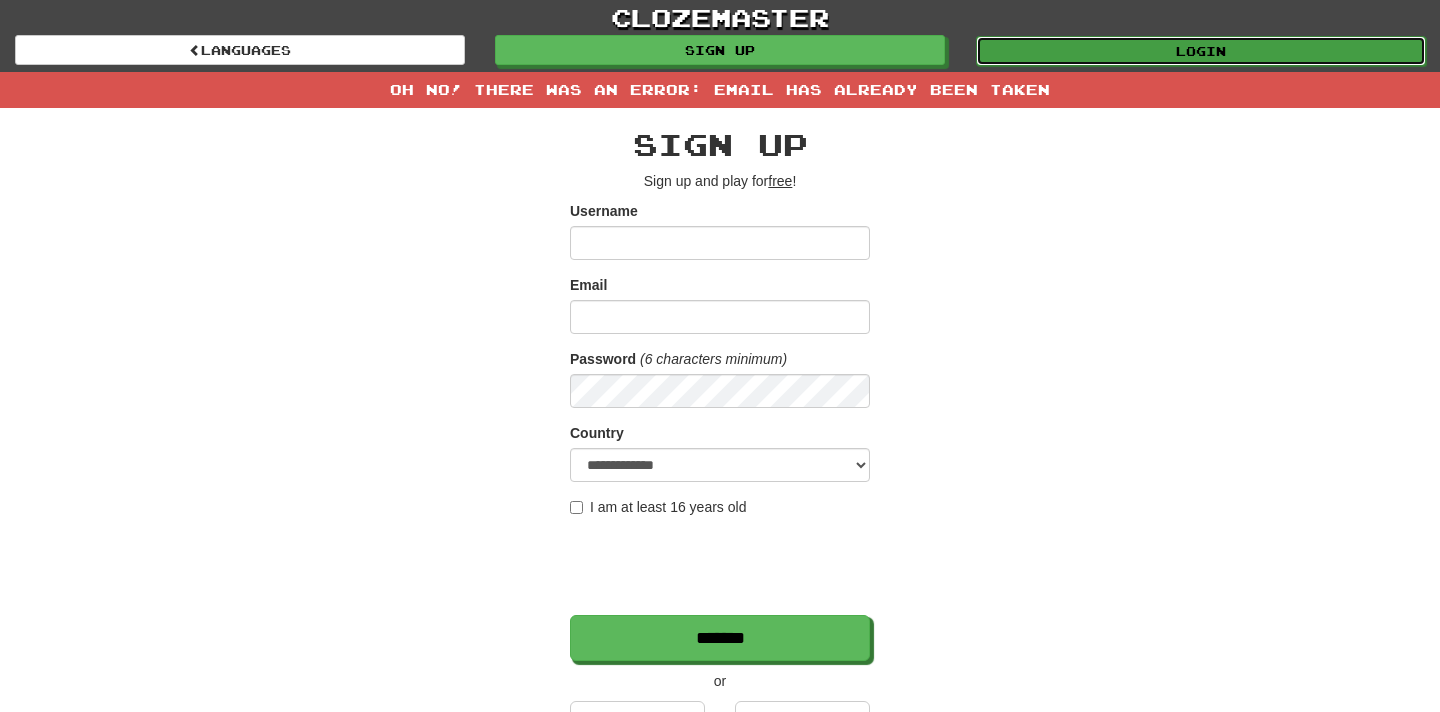 click on "Login" at bounding box center [1201, 51] 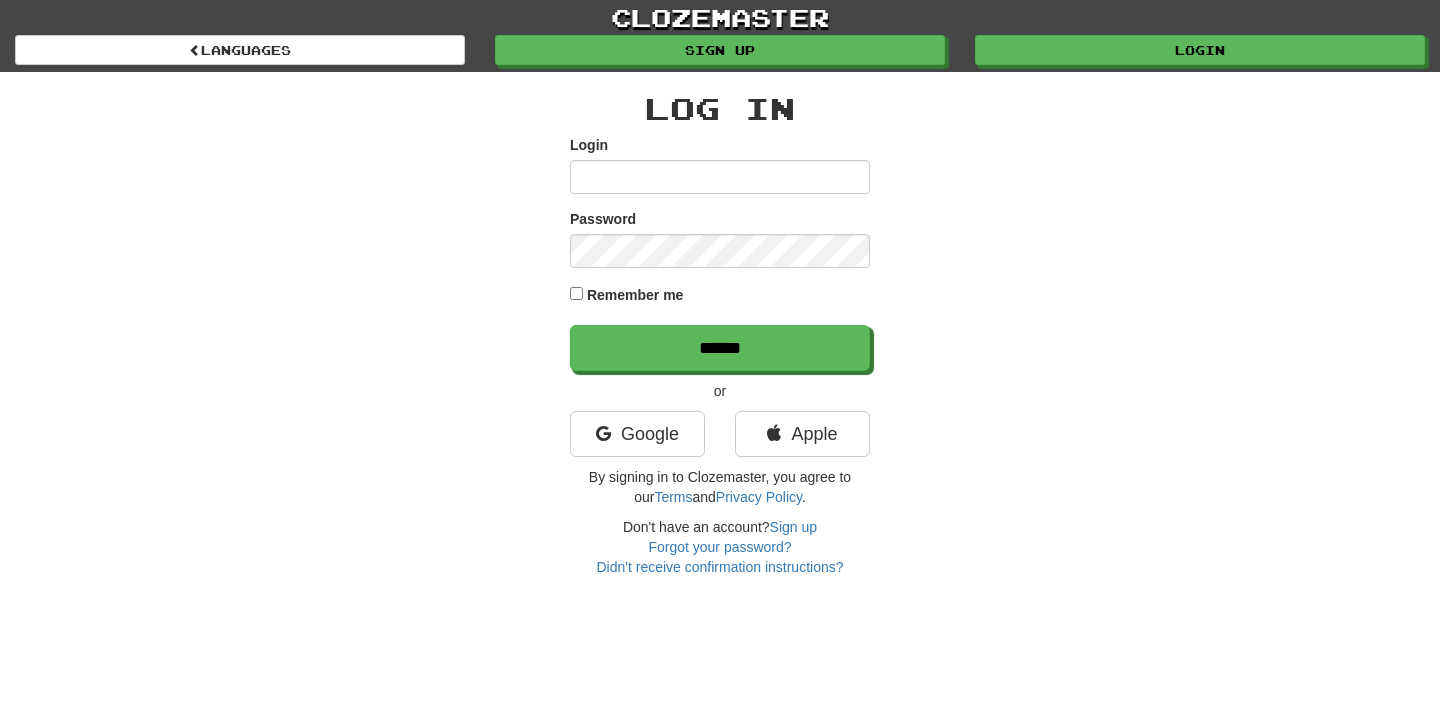 scroll, scrollTop: 0, scrollLeft: 0, axis: both 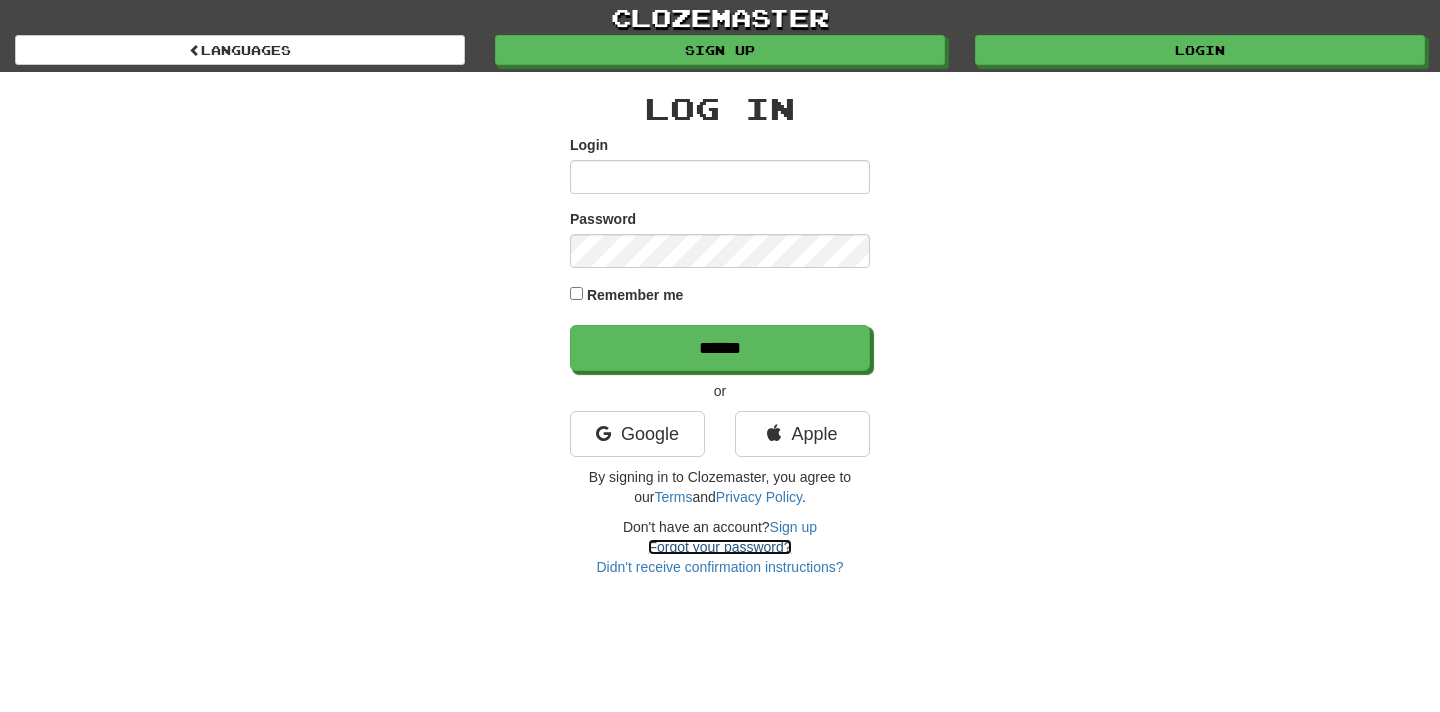 click on "Forgot your password?" at bounding box center [719, 547] 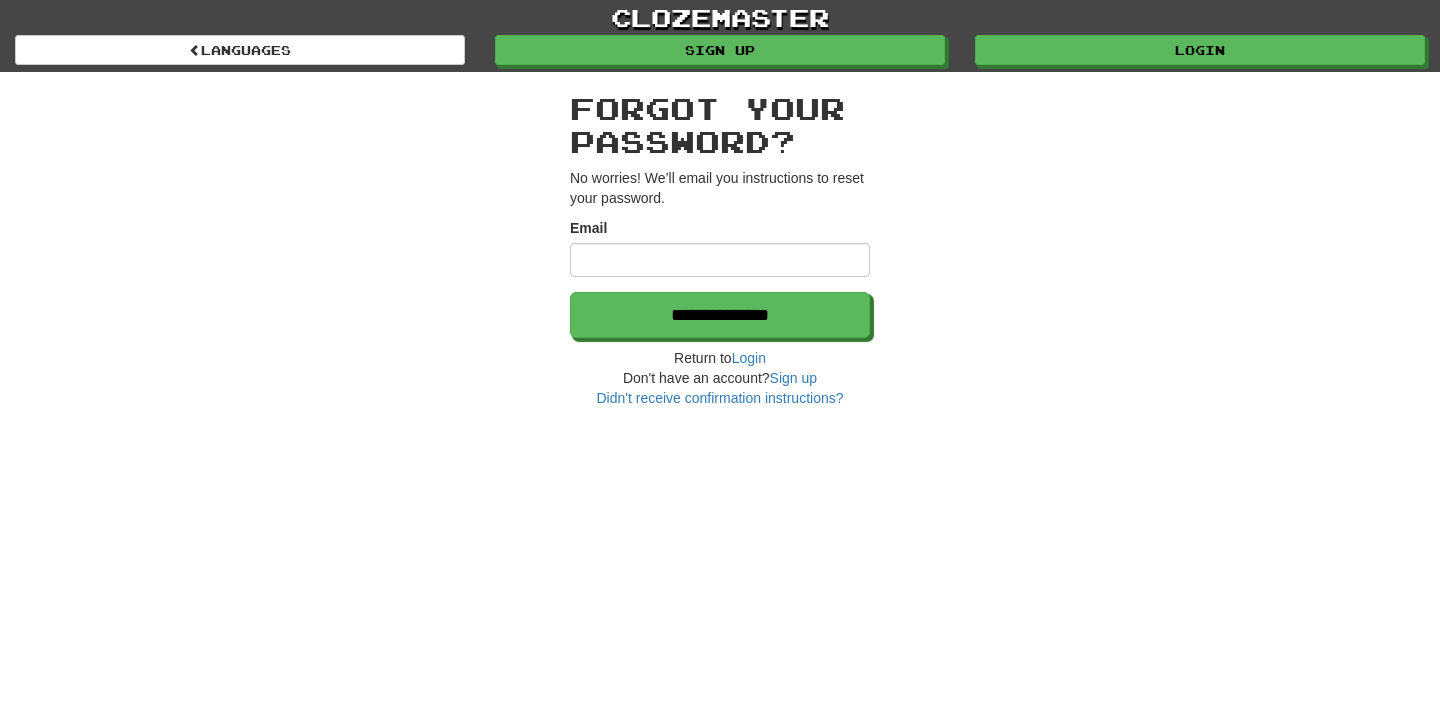 scroll, scrollTop: 0, scrollLeft: 0, axis: both 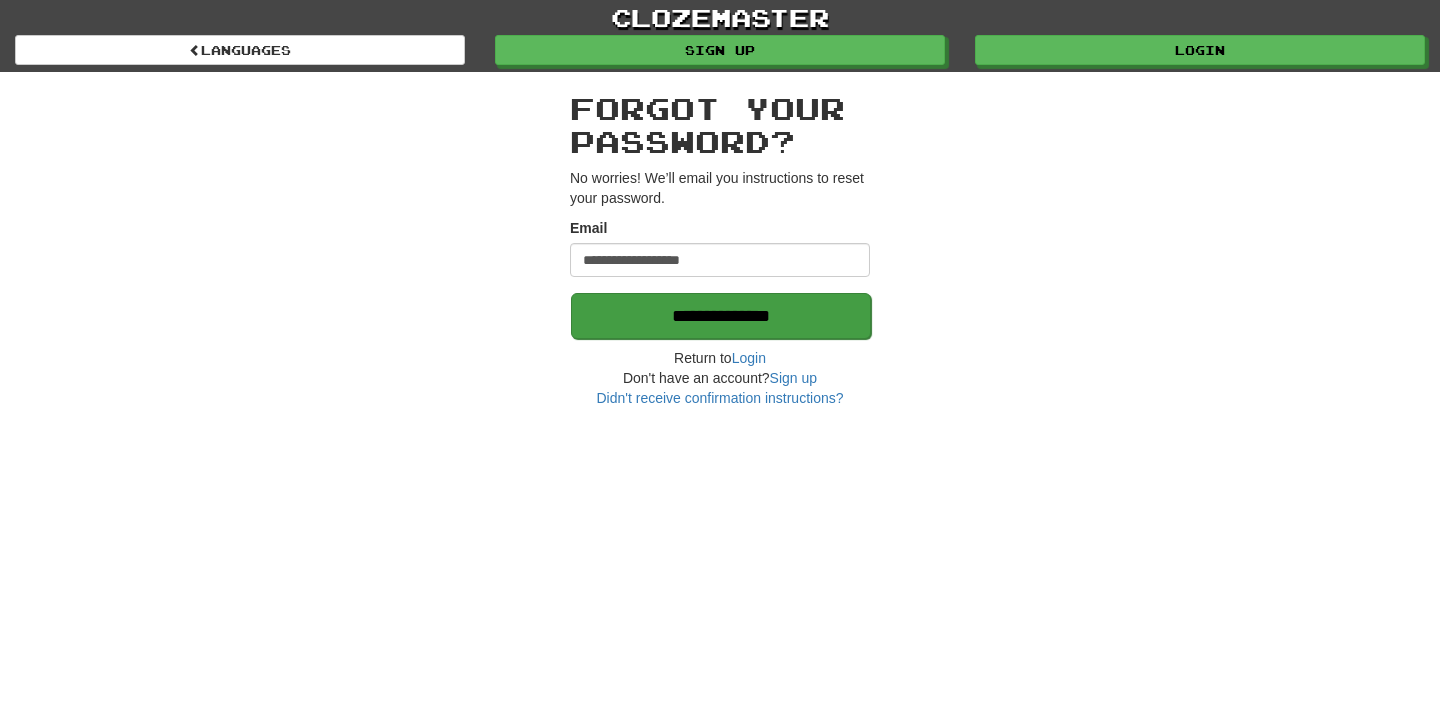 type on "**********" 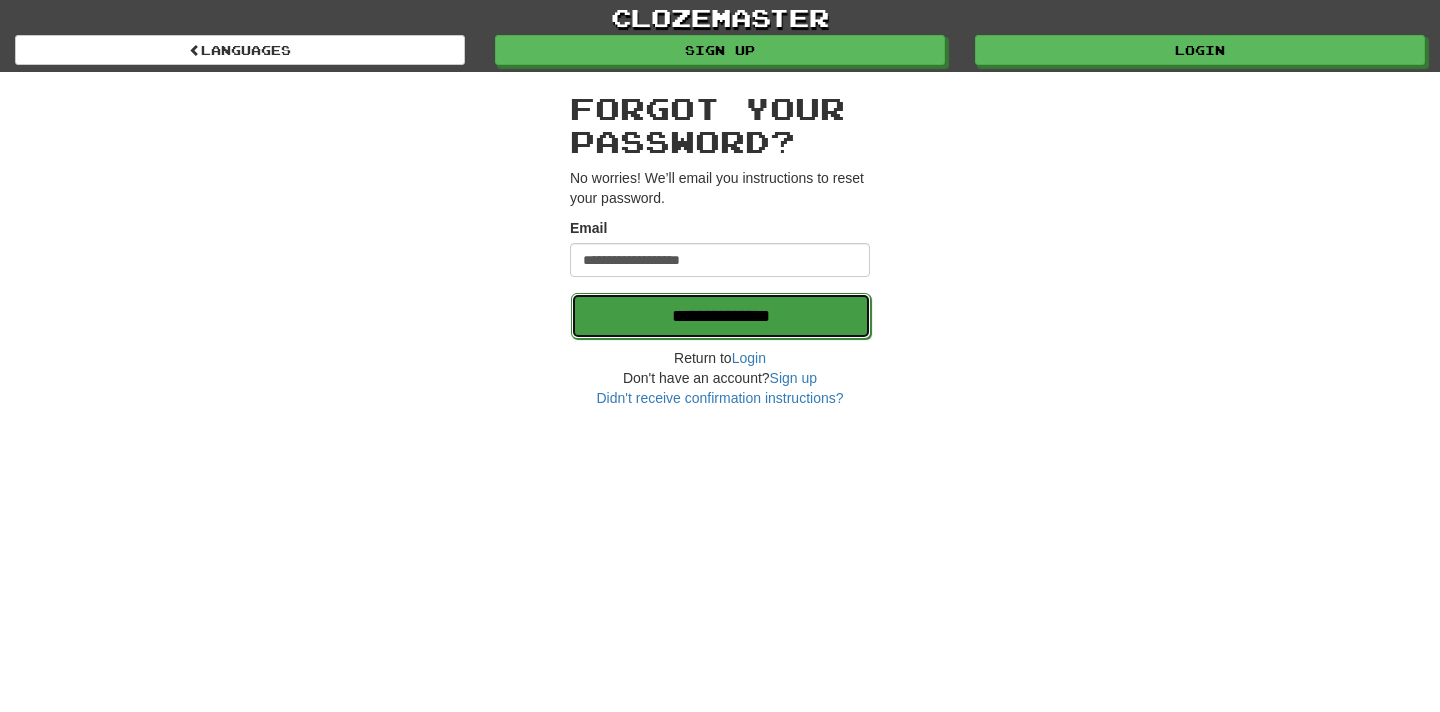 click on "**********" at bounding box center (721, 316) 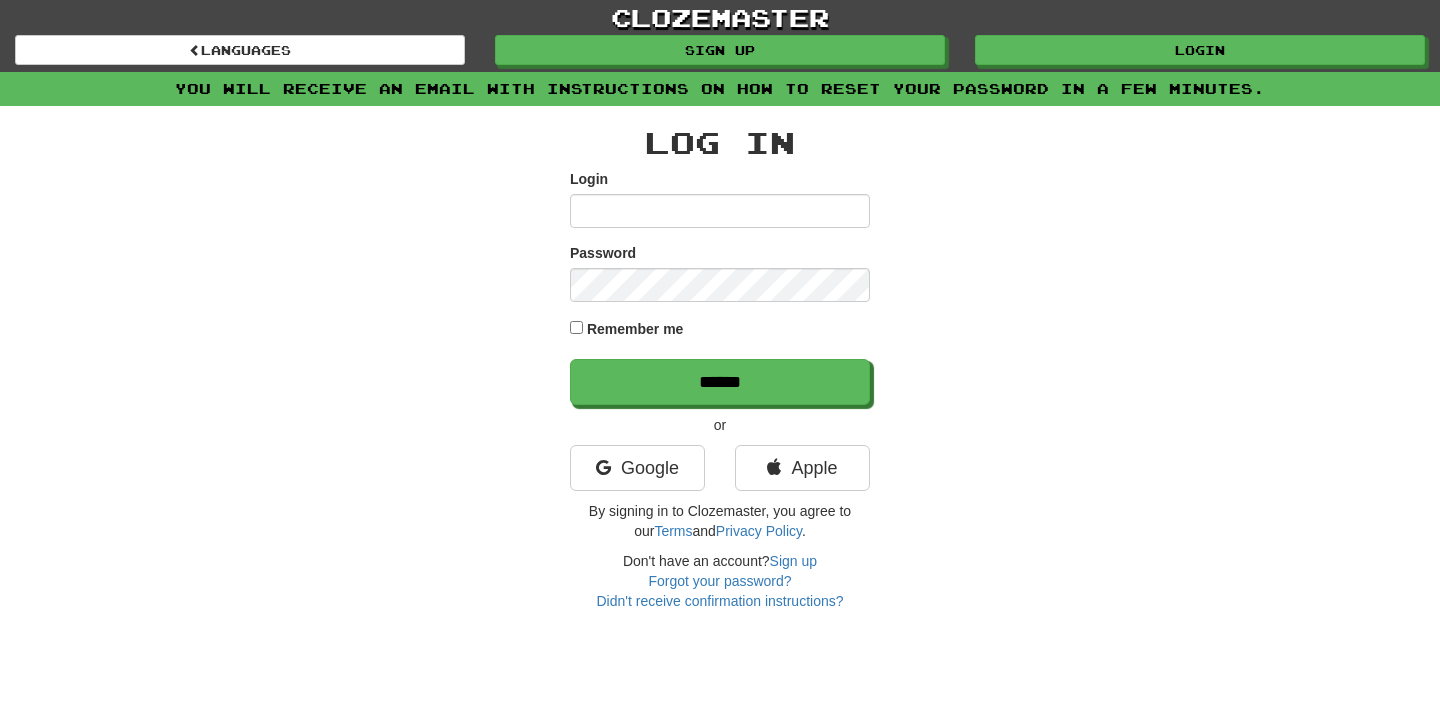 scroll, scrollTop: 0, scrollLeft: 0, axis: both 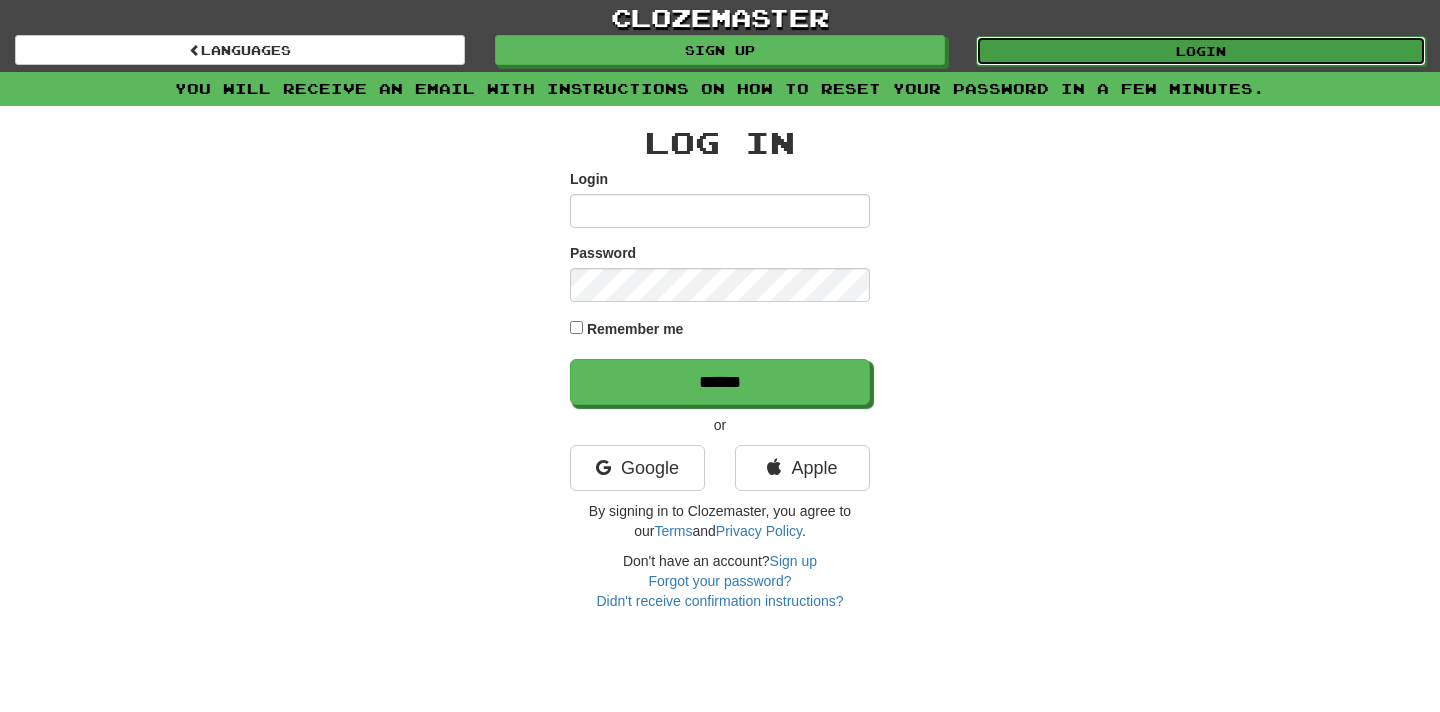 click on "Login" at bounding box center (1201, 51) 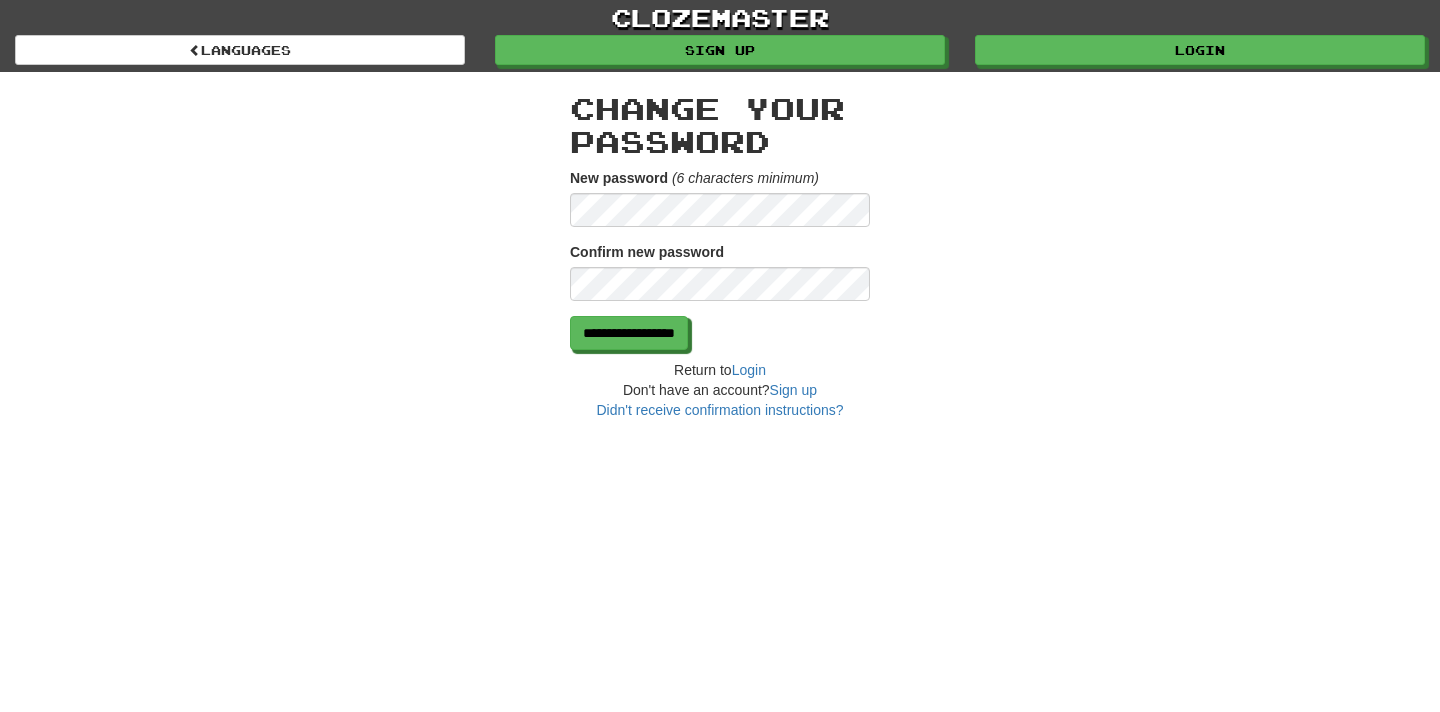 scroll, scrollTop: 0, scrollLeft: 0, axis: both 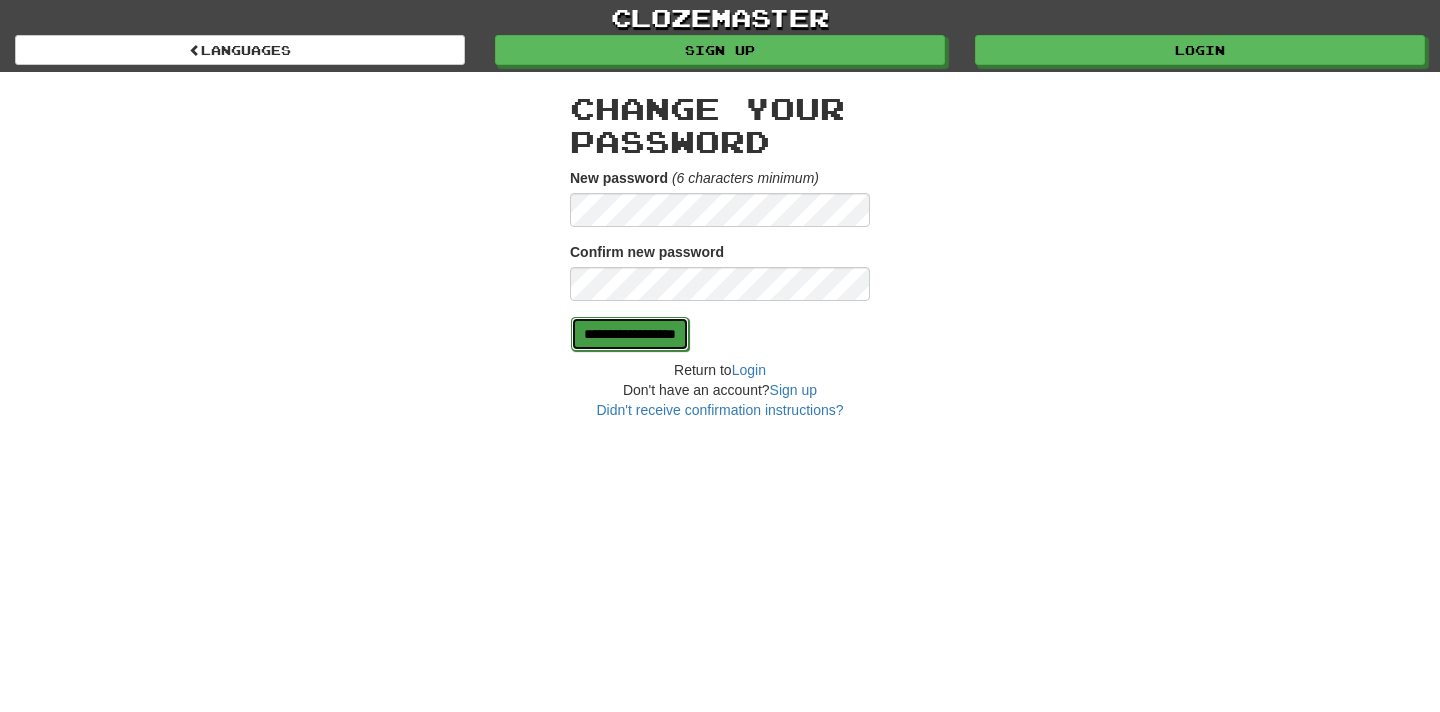 click on "**********" at bounding box center (630, 334) 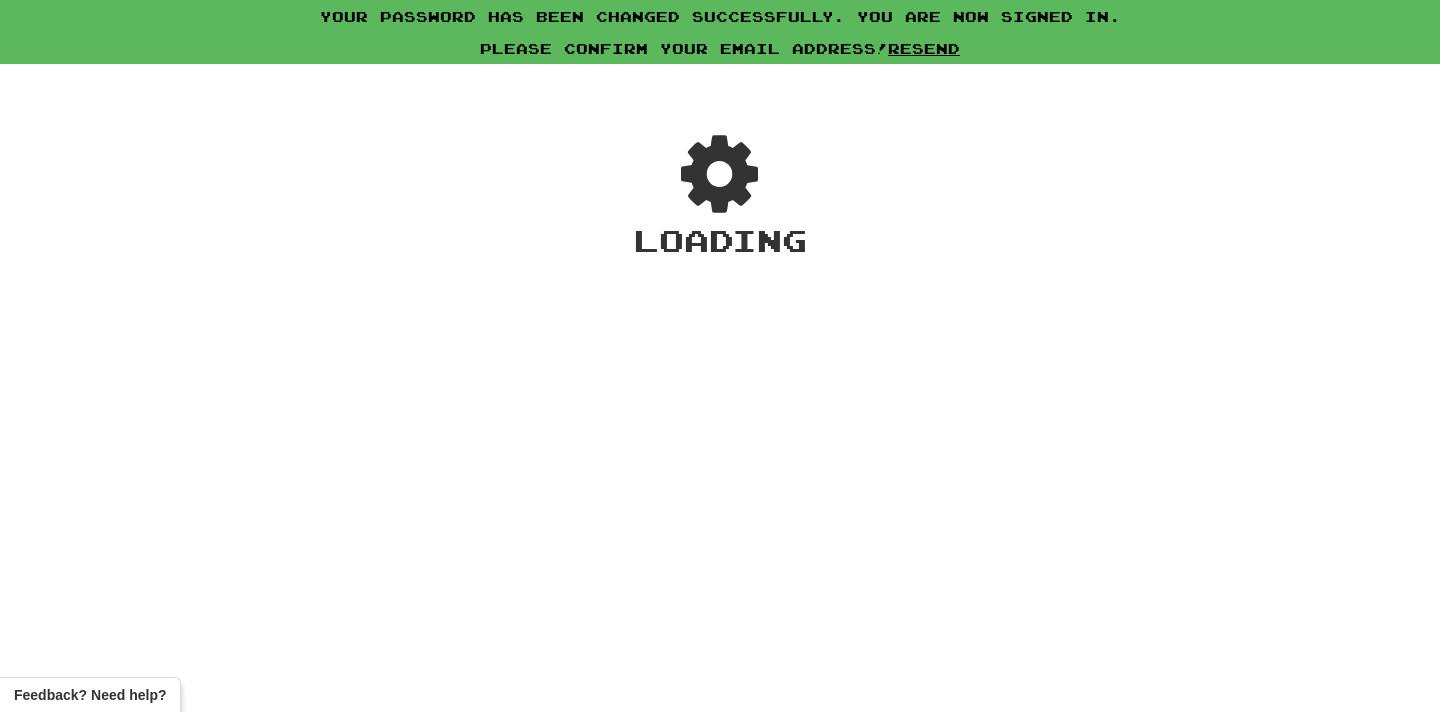 scroll, scrollTop: 0, scrollLeft: 0, axis: both 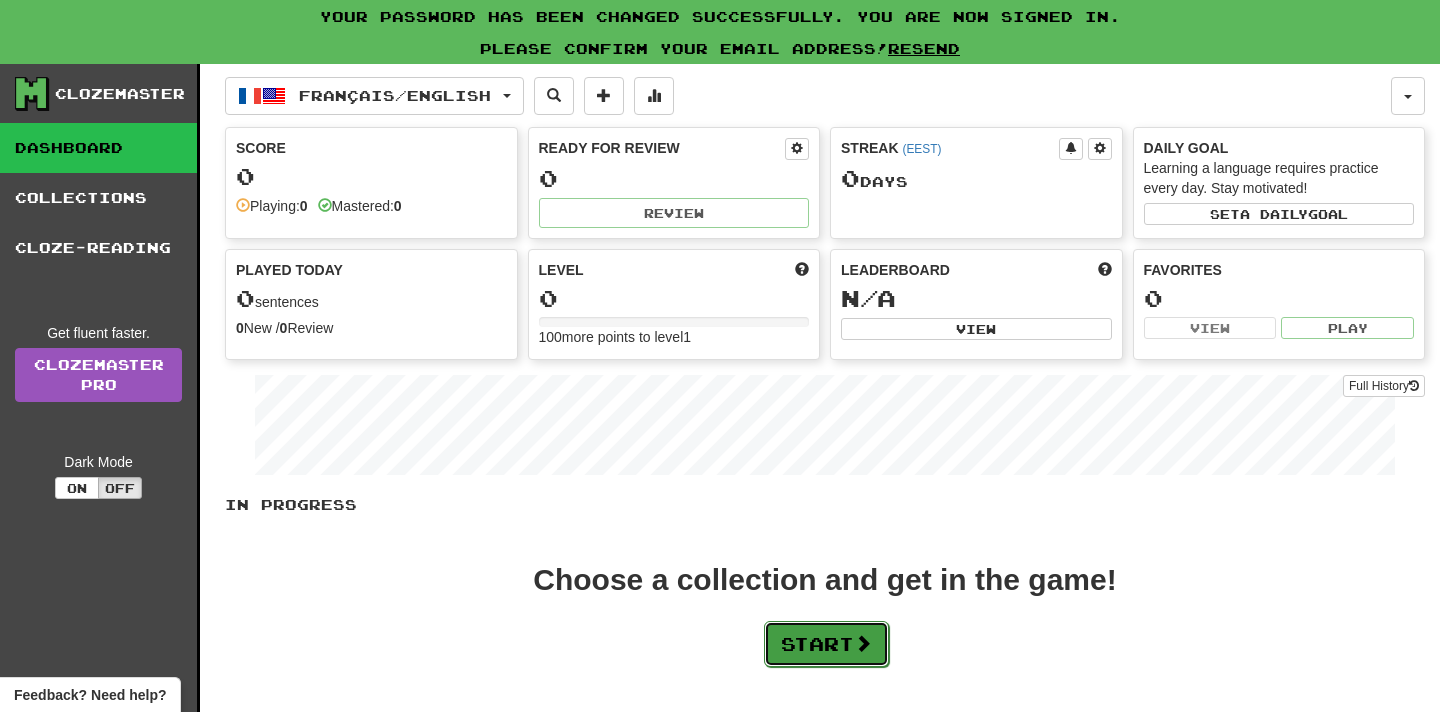 click on "Start" at bounding box center (826, 644) 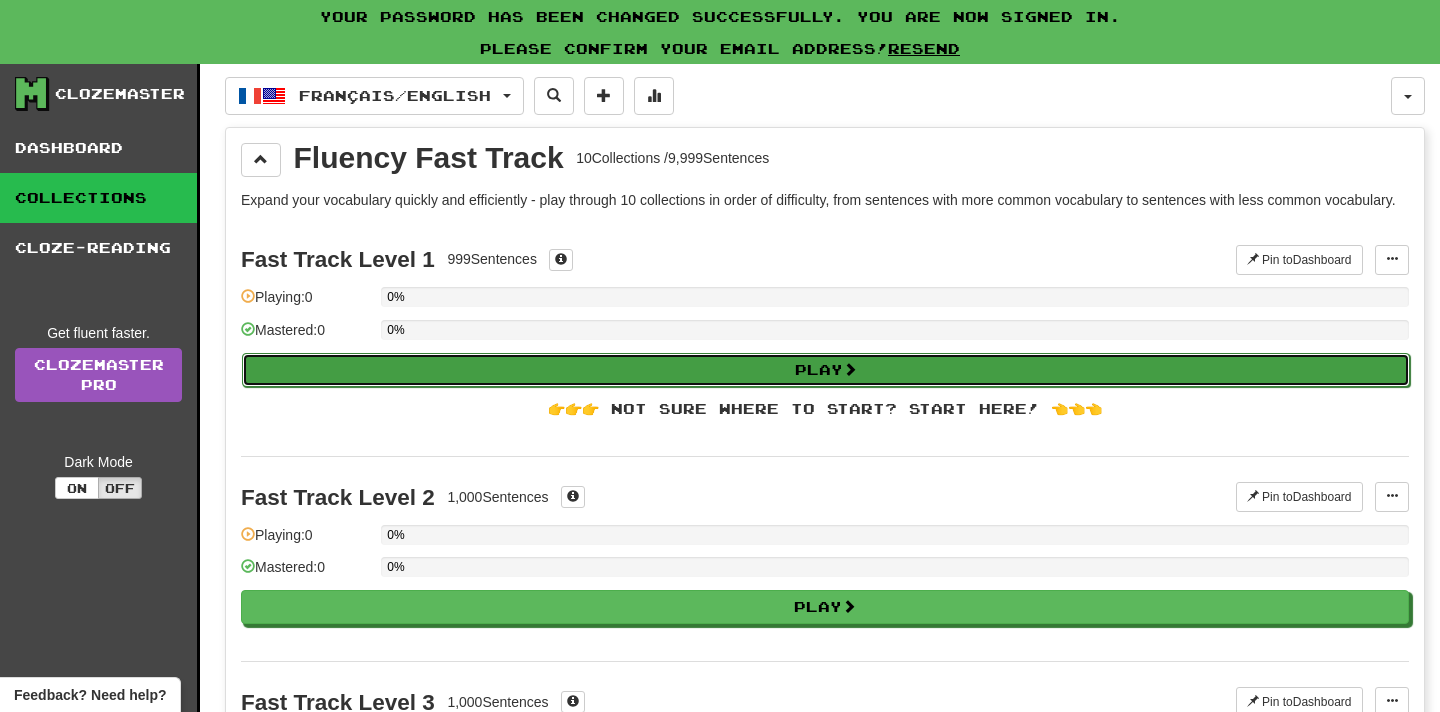 click on "Play" at bounding box center [826, 370] 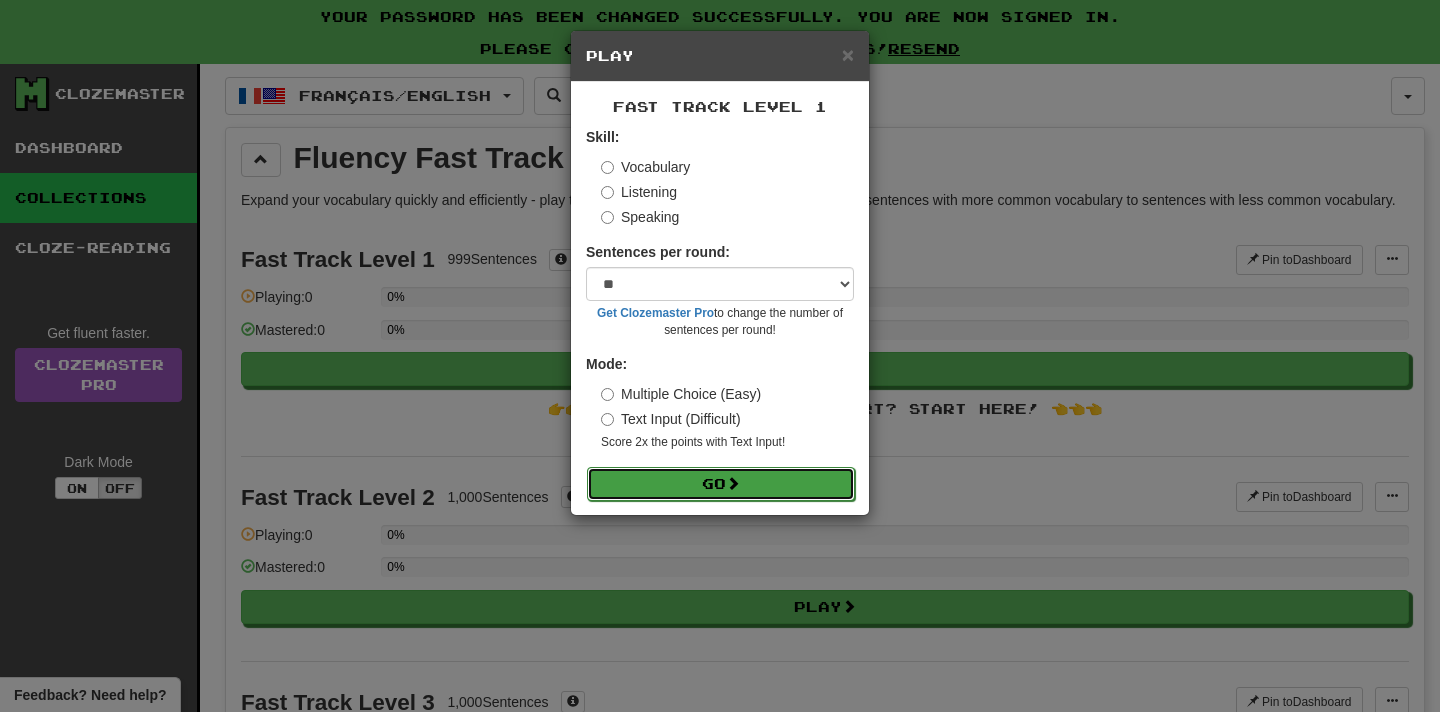 click on "Go" at bounding box center (721, 484) 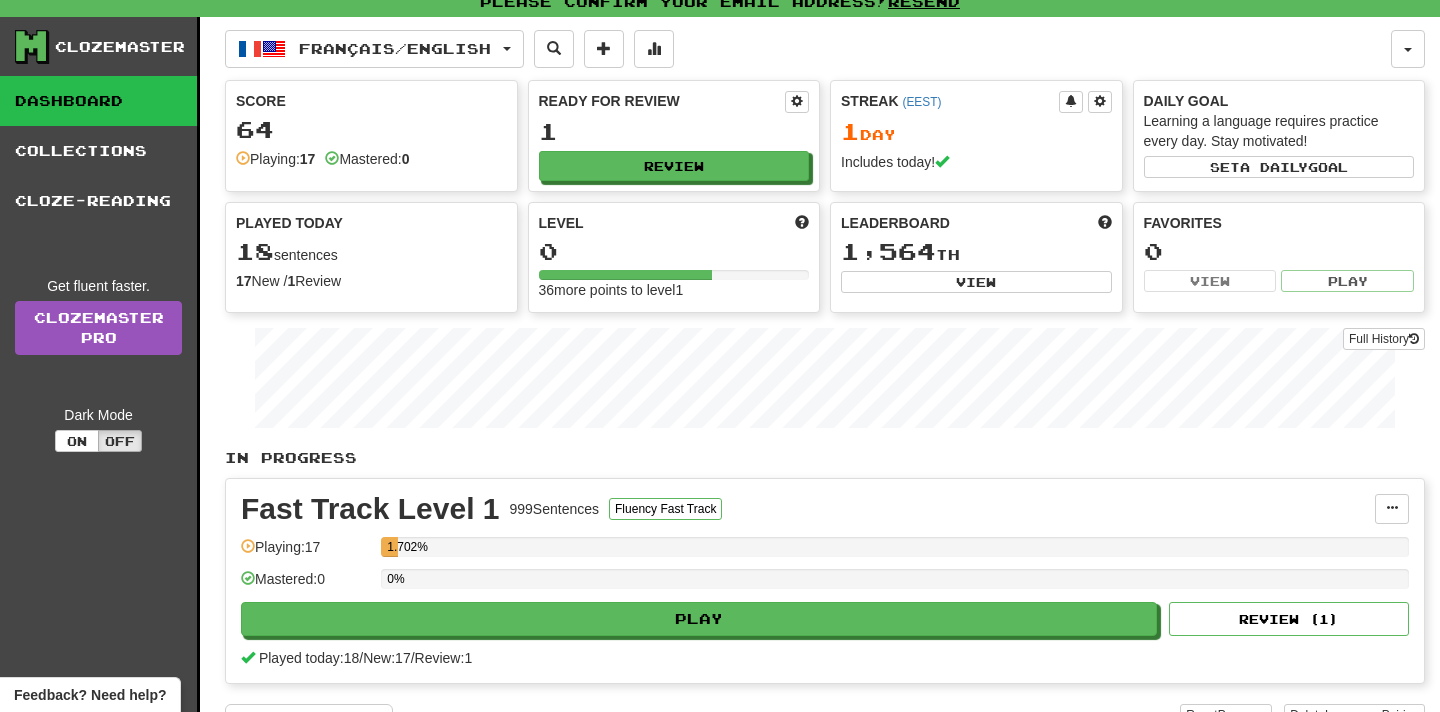 scroll, scrollTop: 0, scrollLeft: 0, axis: both 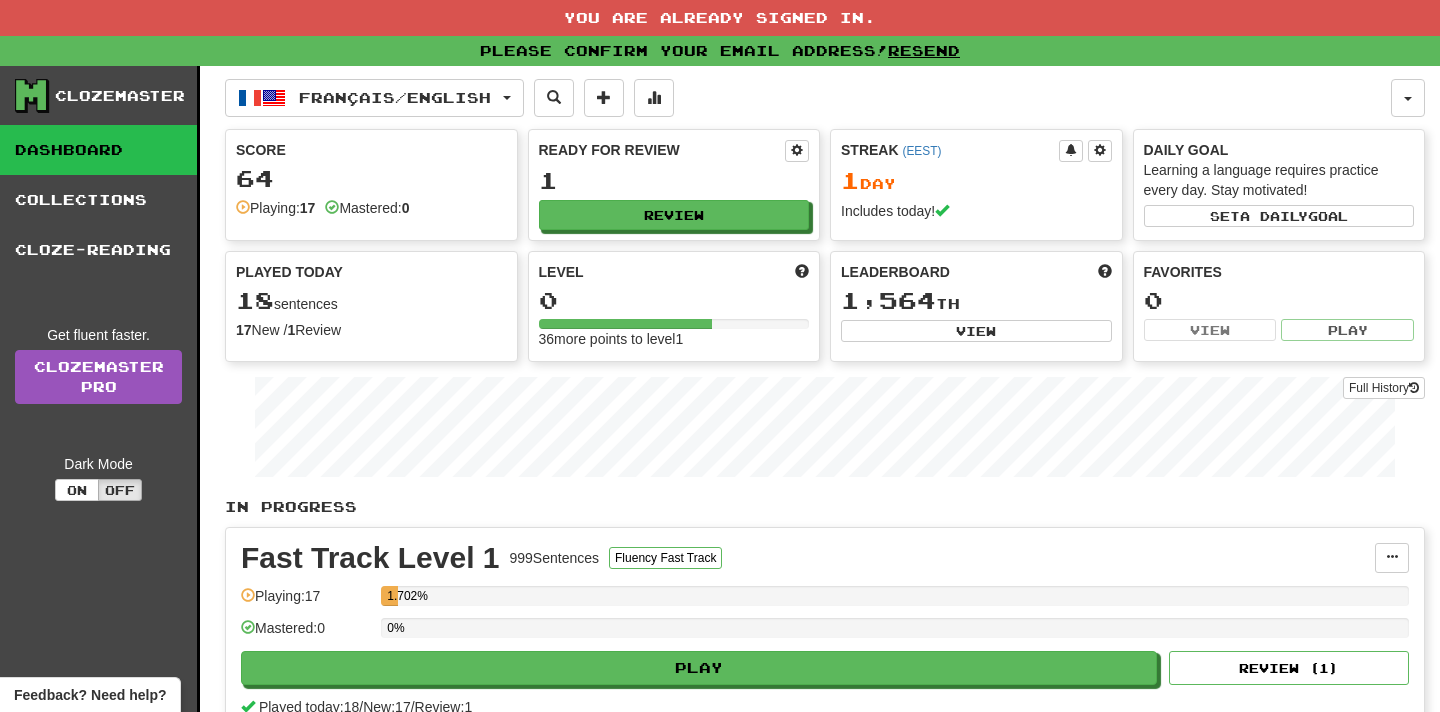 click on "Dashboard" at bounding box center (98, 150) 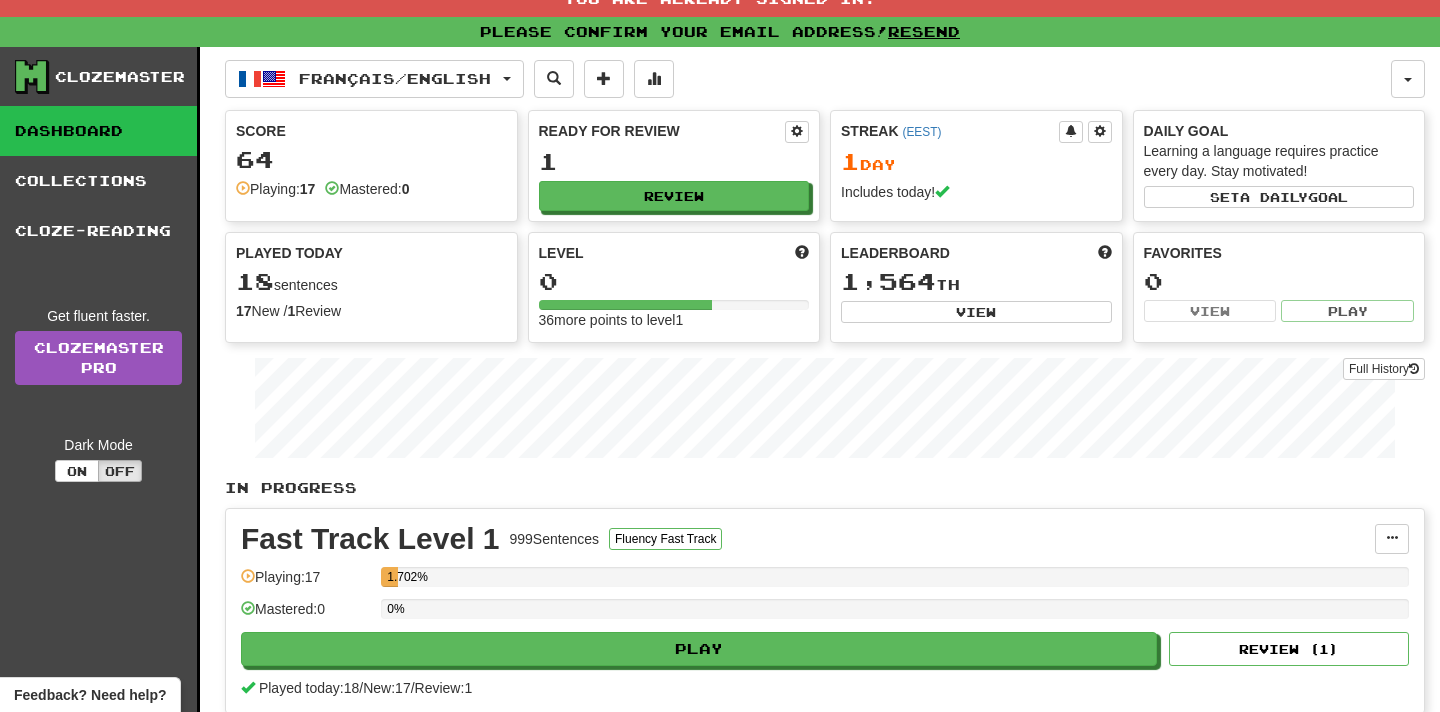 scroll, scrollTop: 20, scrollLeft: 0, axis: vertical 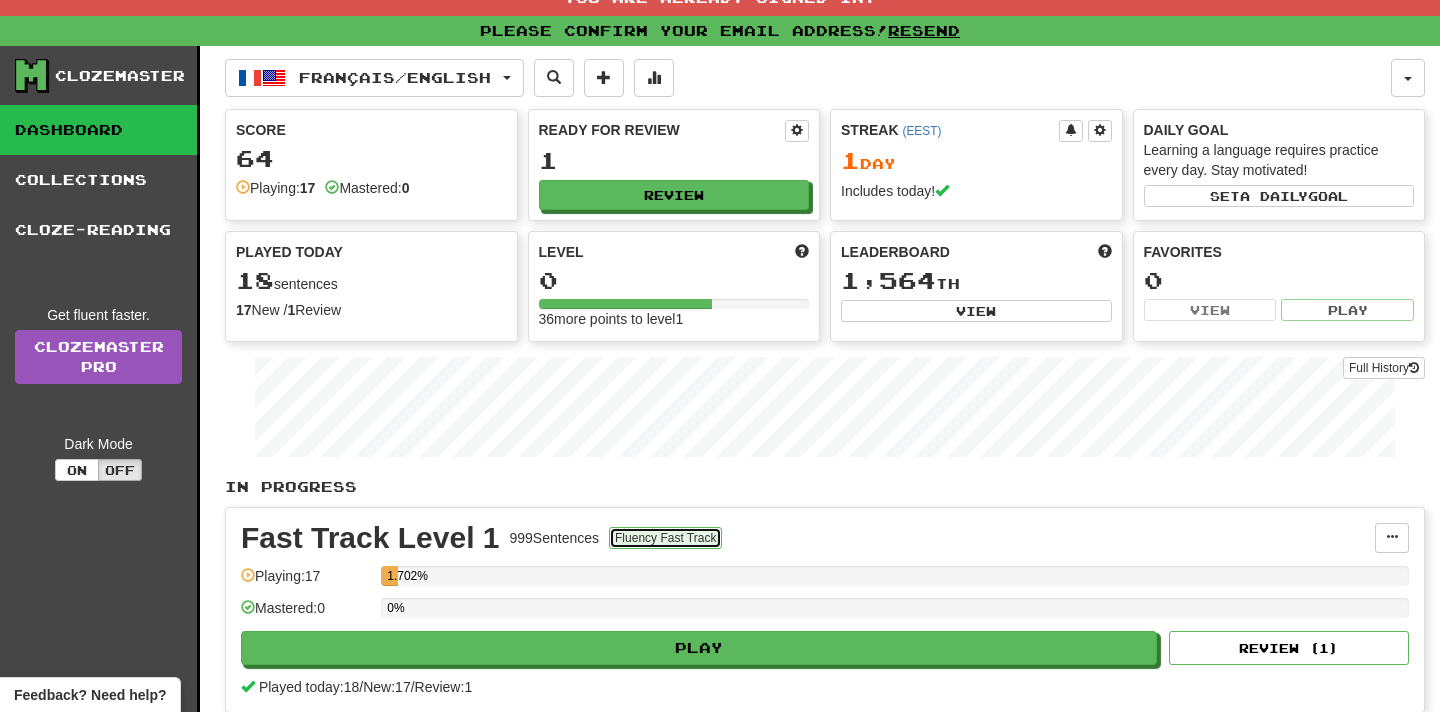 click on "Fluency Fast Track" at bounding box center [665, 538] 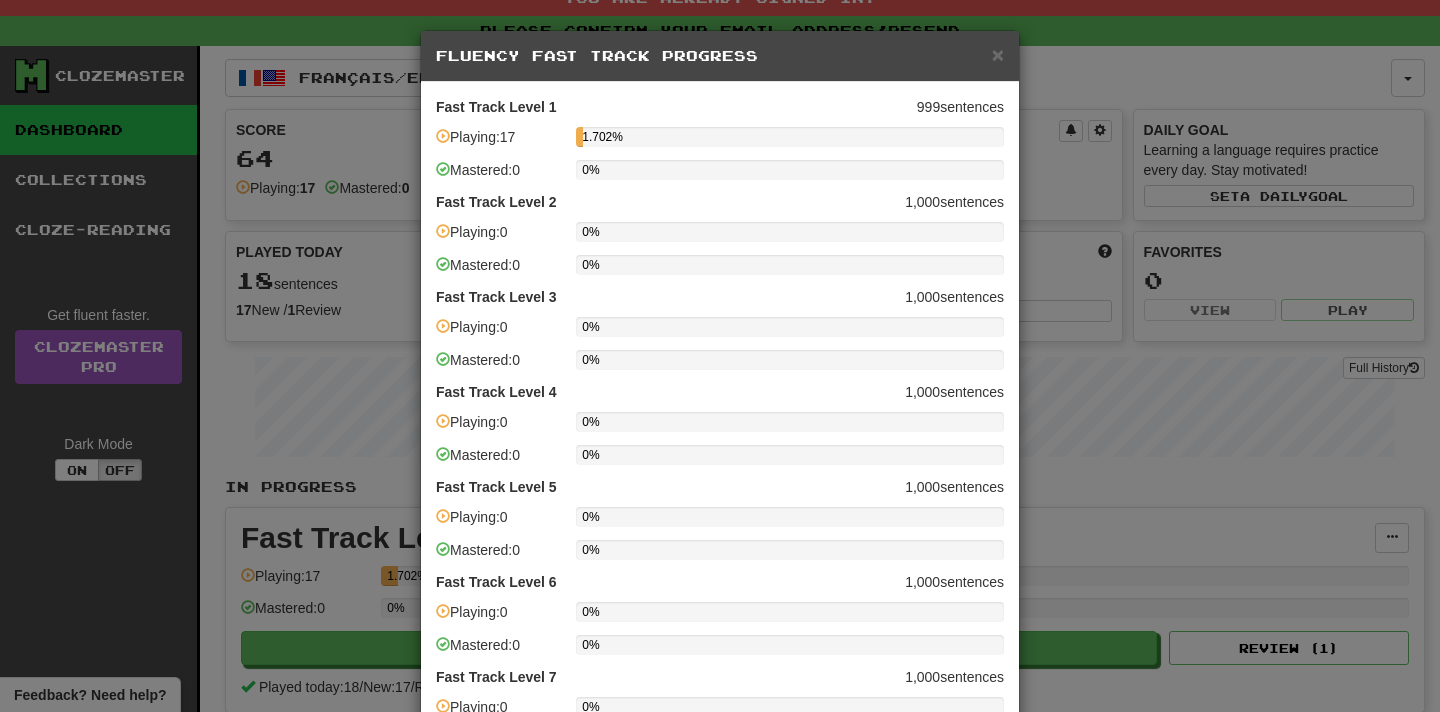click on "1.702%" at bounding box center [790, 137] 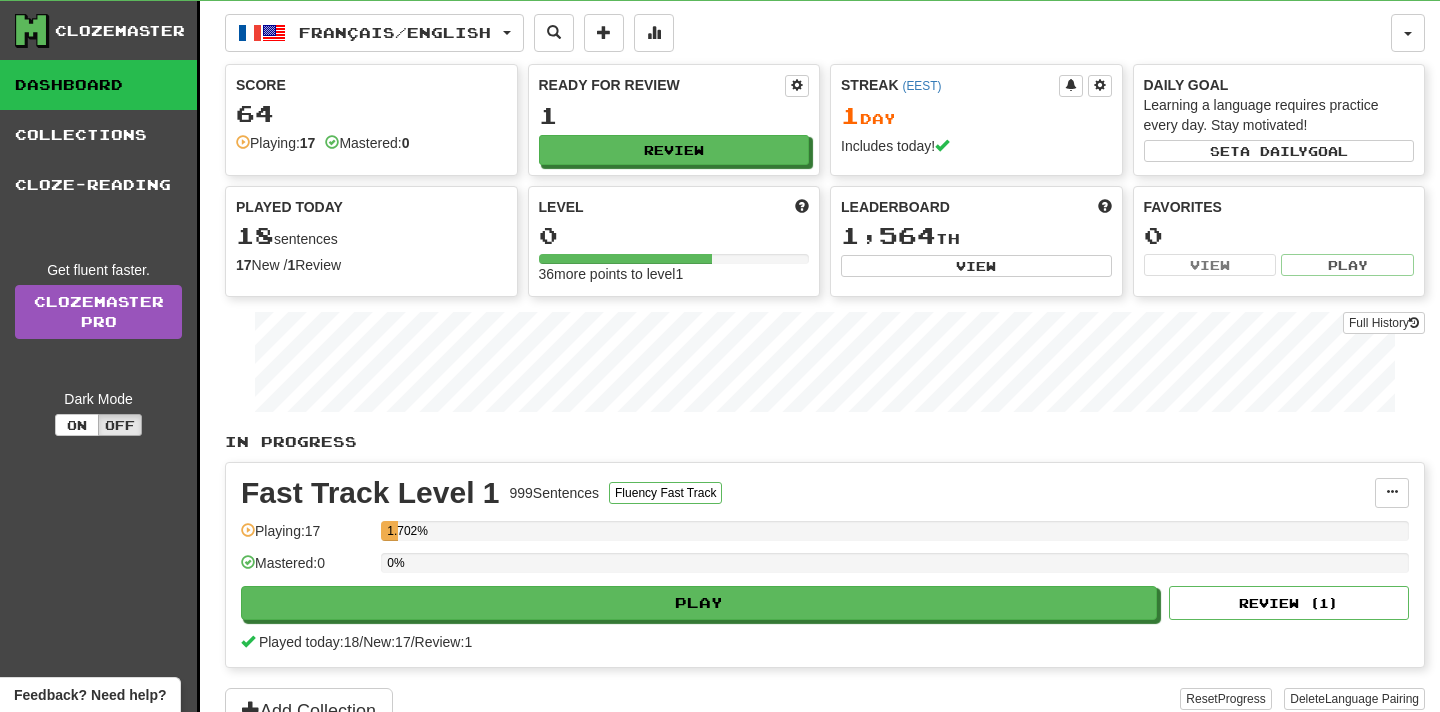 scroll, scrollTop: 71, scrollLeft: 0, axis: vertical 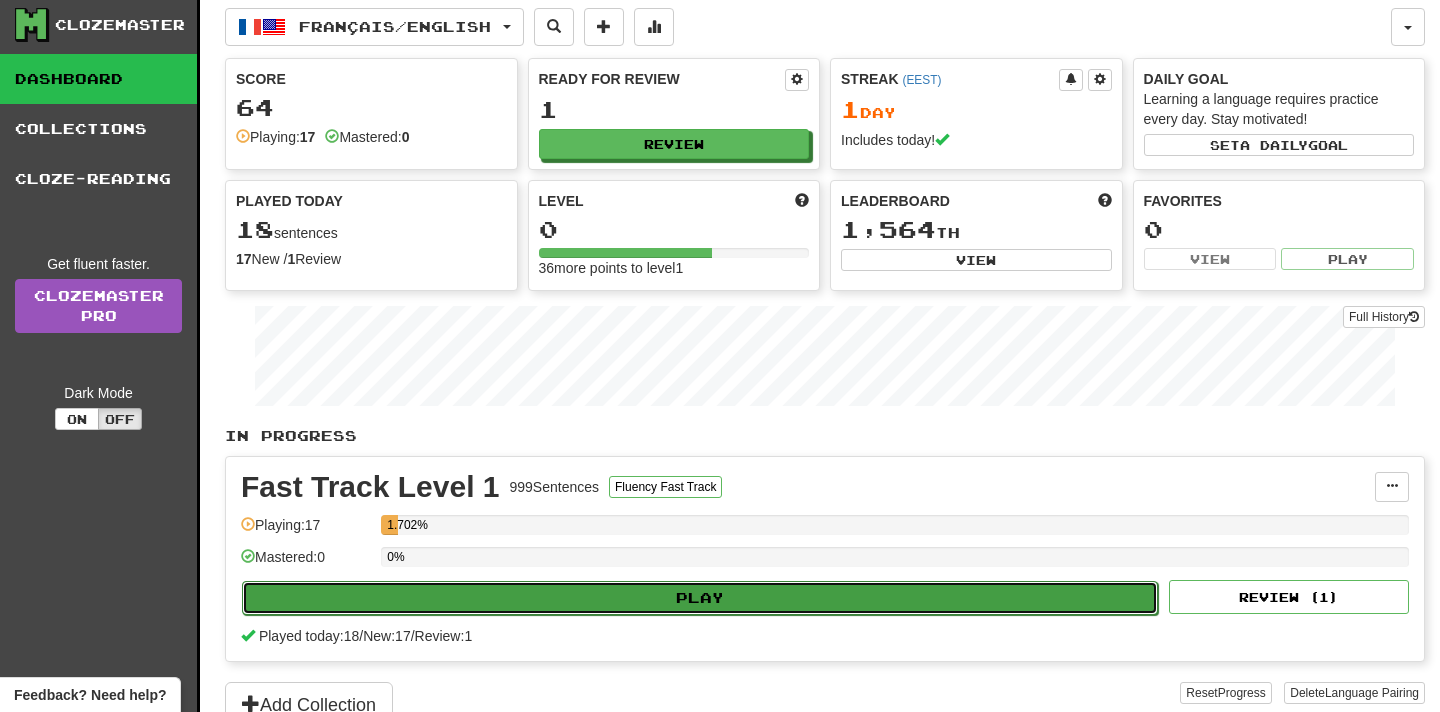 click on "Play" at bounding box center (700, 598) 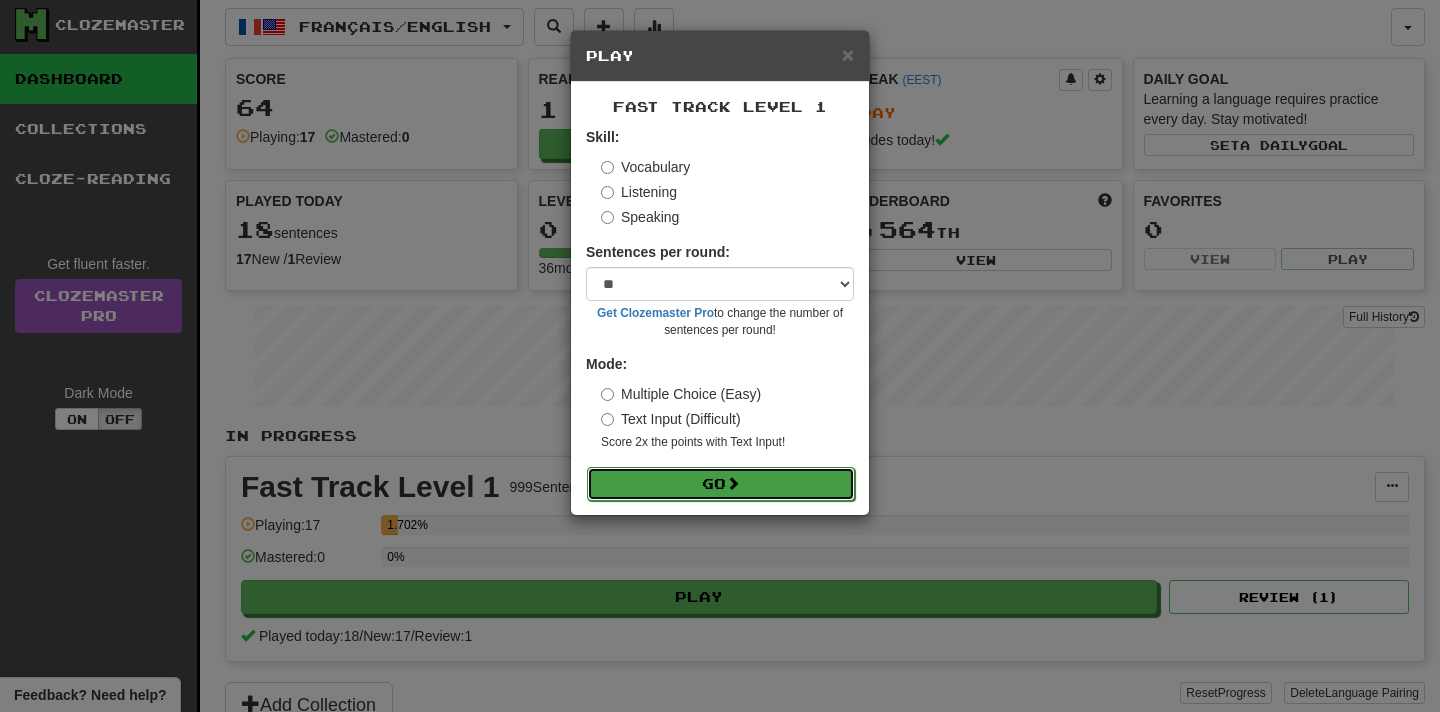 click on "Go" at bounding box center (721, 484) 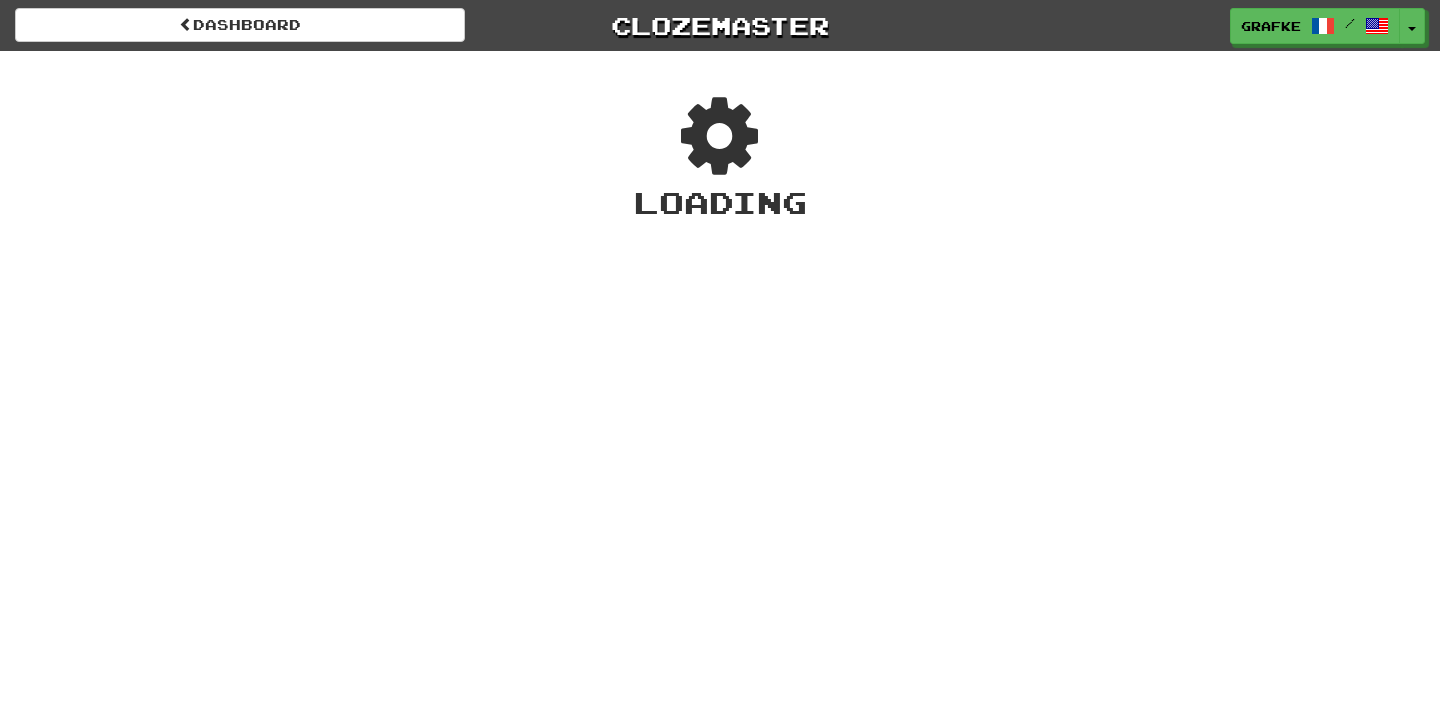 scroll, scrollTop: 0, scrollLeft: 0, axis: both 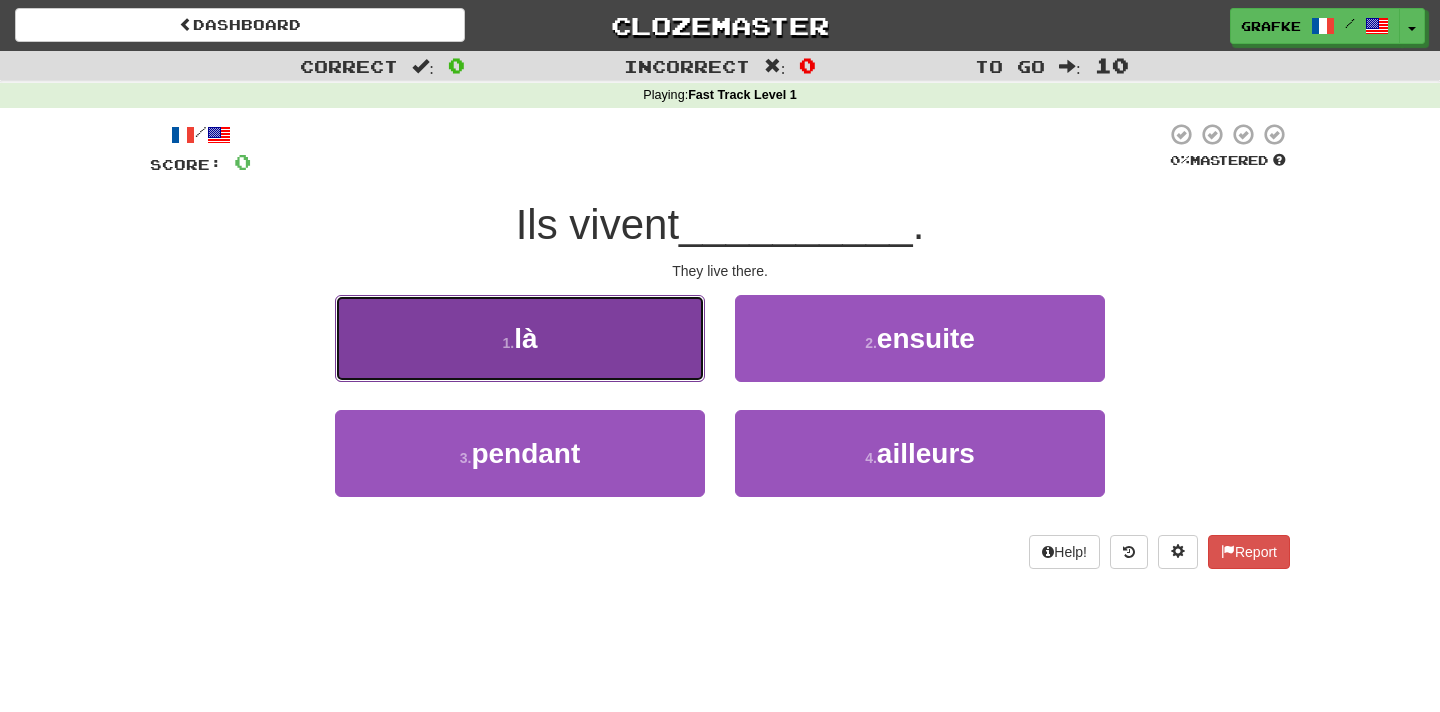 click on "1 .  là" at bounding box center (520, 338) 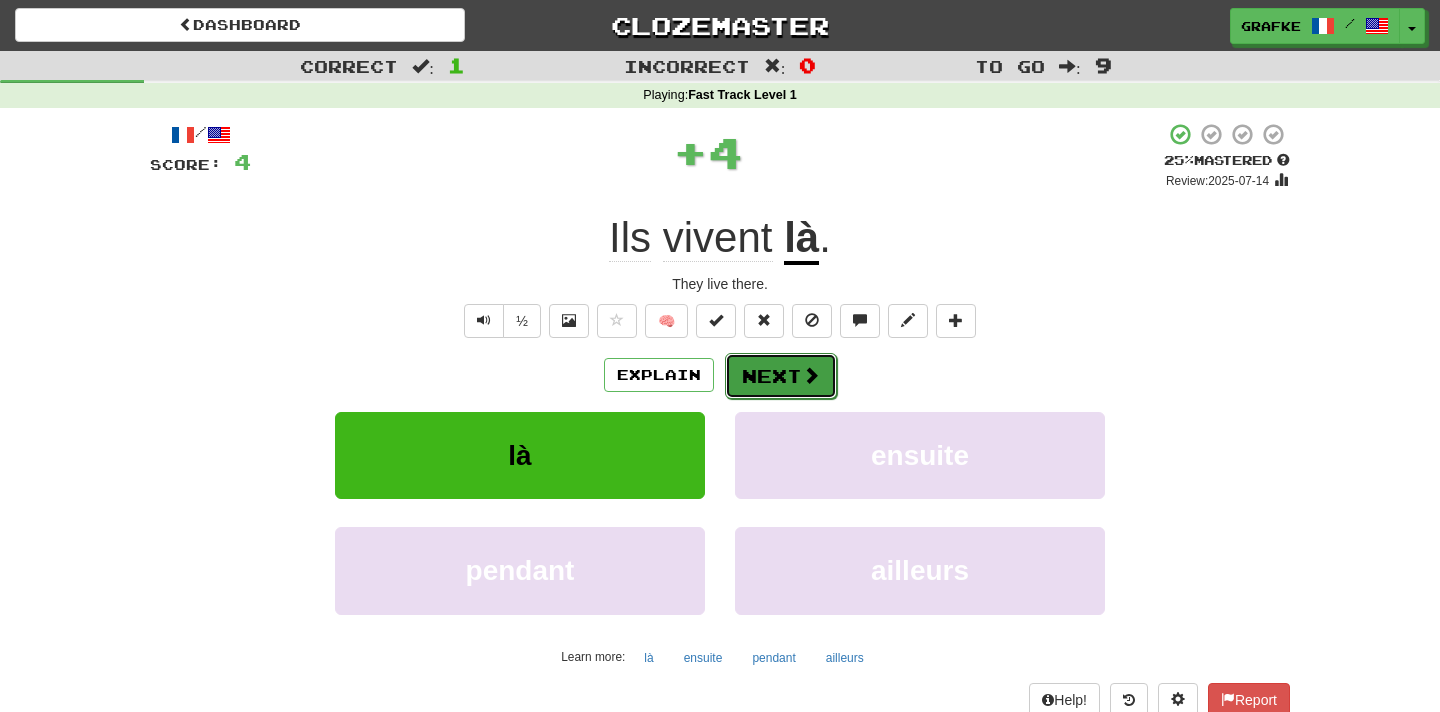 click on "Next" at bounding box center (781, 376) 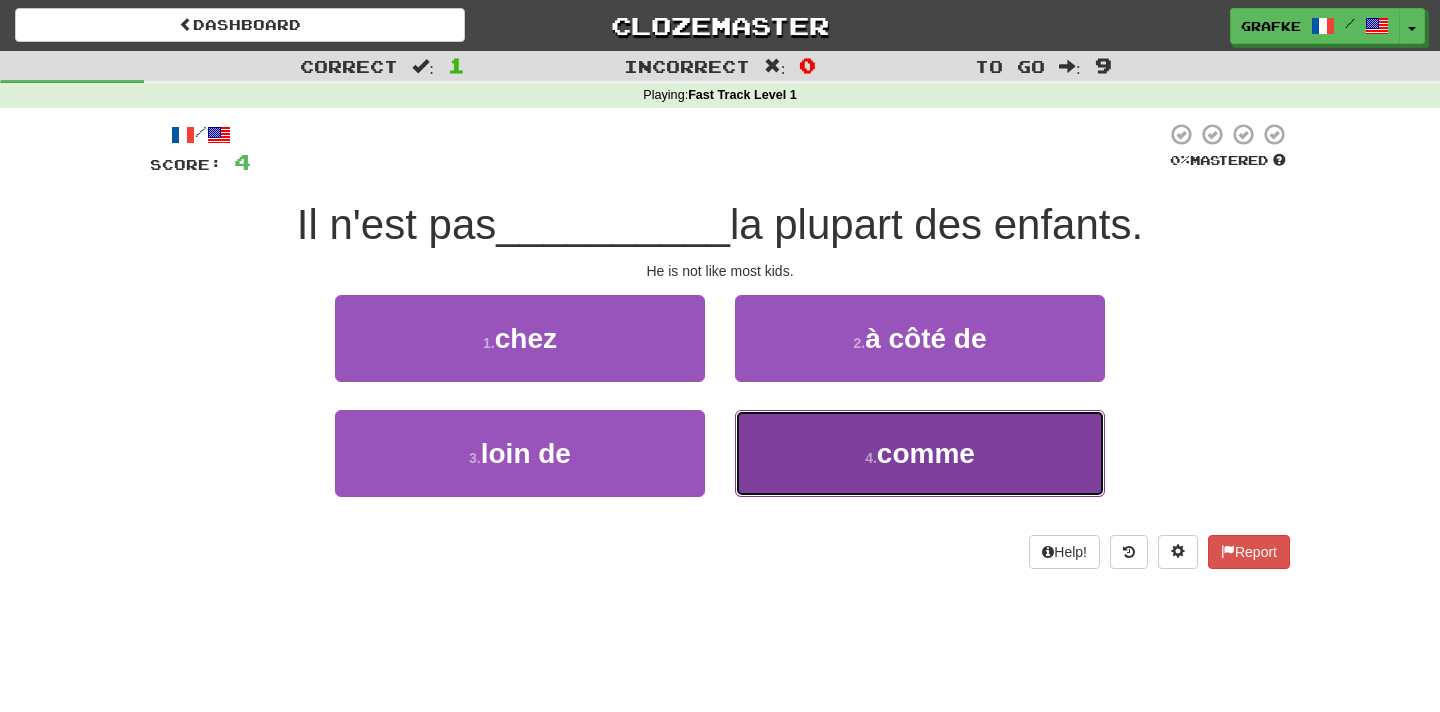click on "4 .  comme" at bounding box center [920, 453] 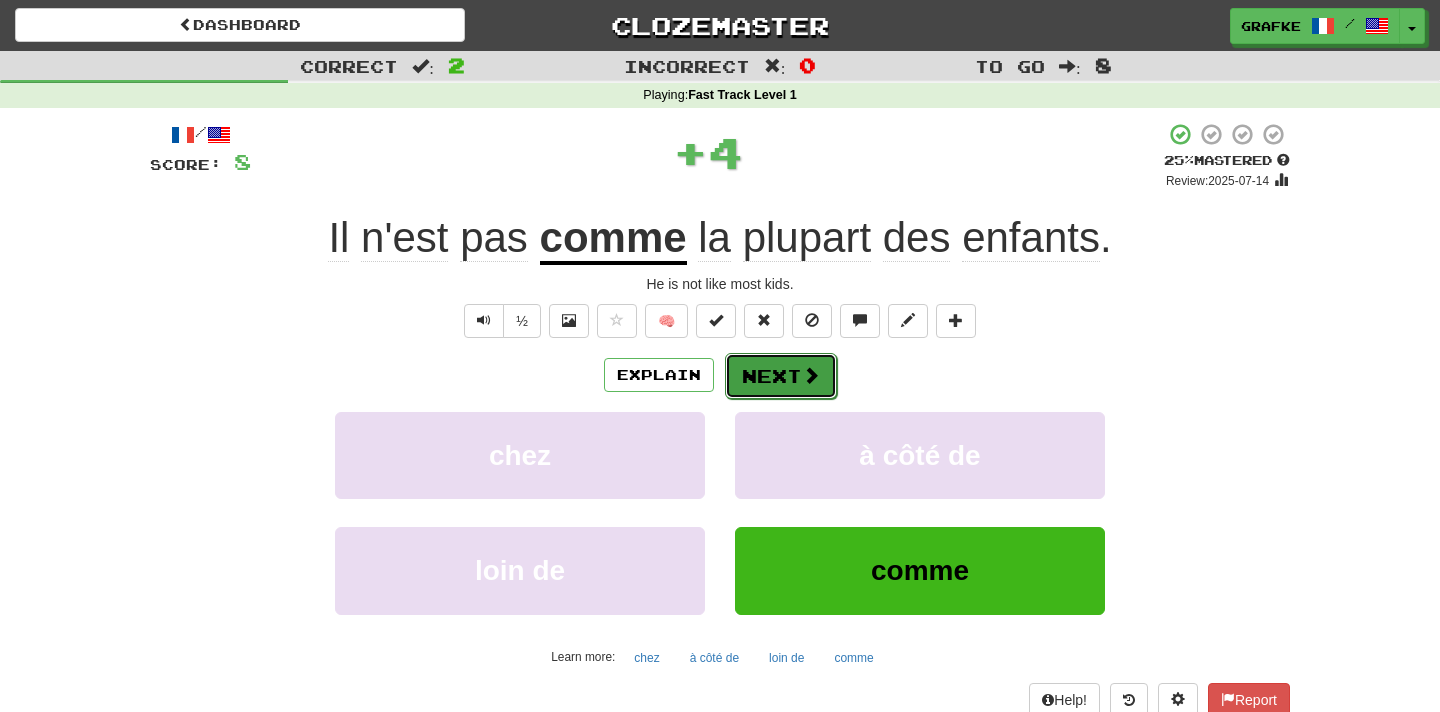 click at bounding box center [811, 375] 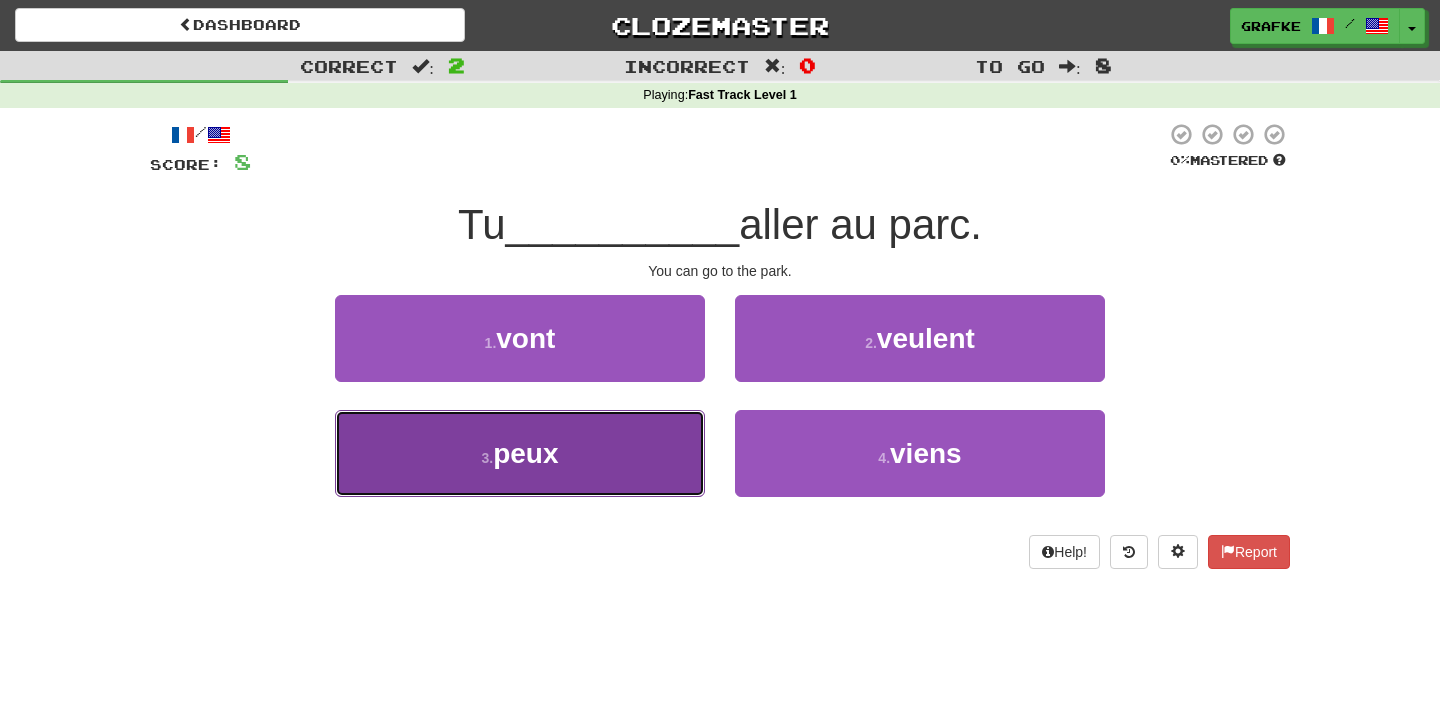 click on "3 .  peux" at bounding box center [520, 453] 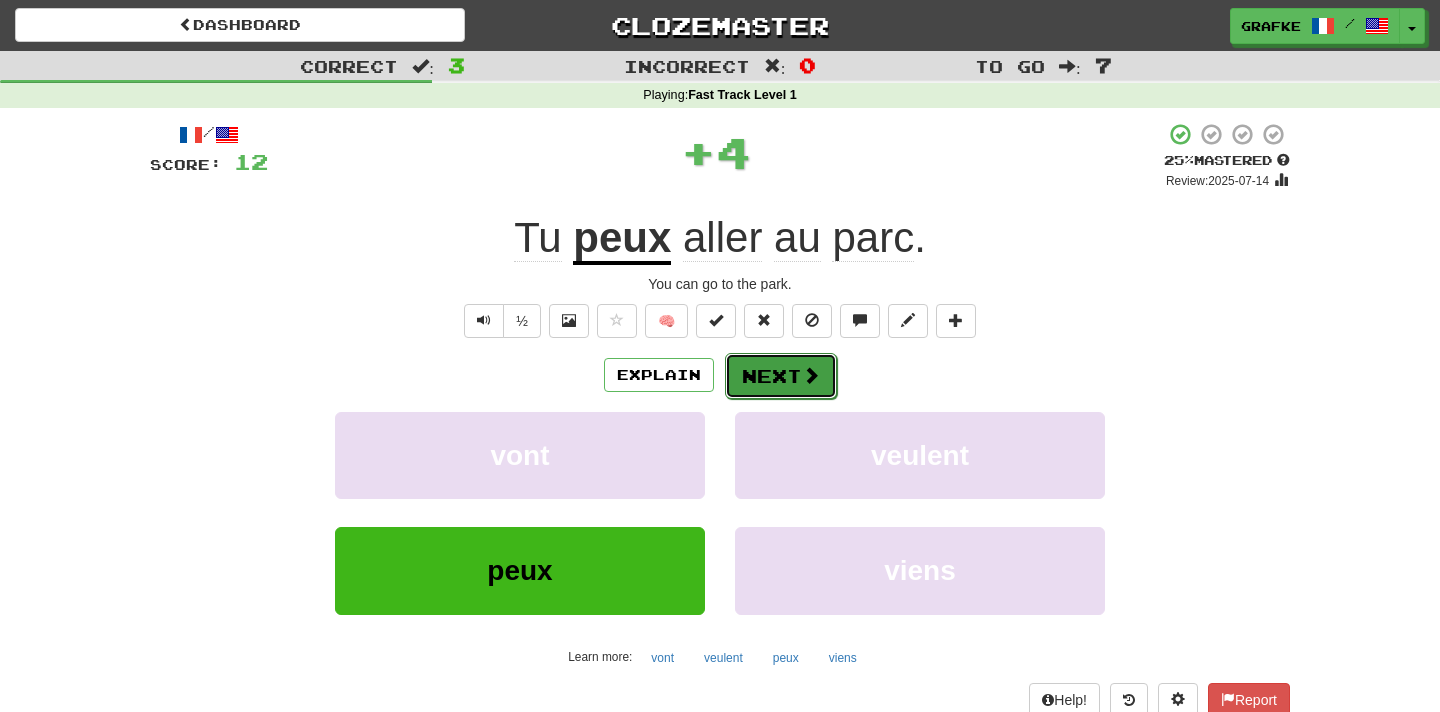 click on "Next" at bounding box center [781, 376] 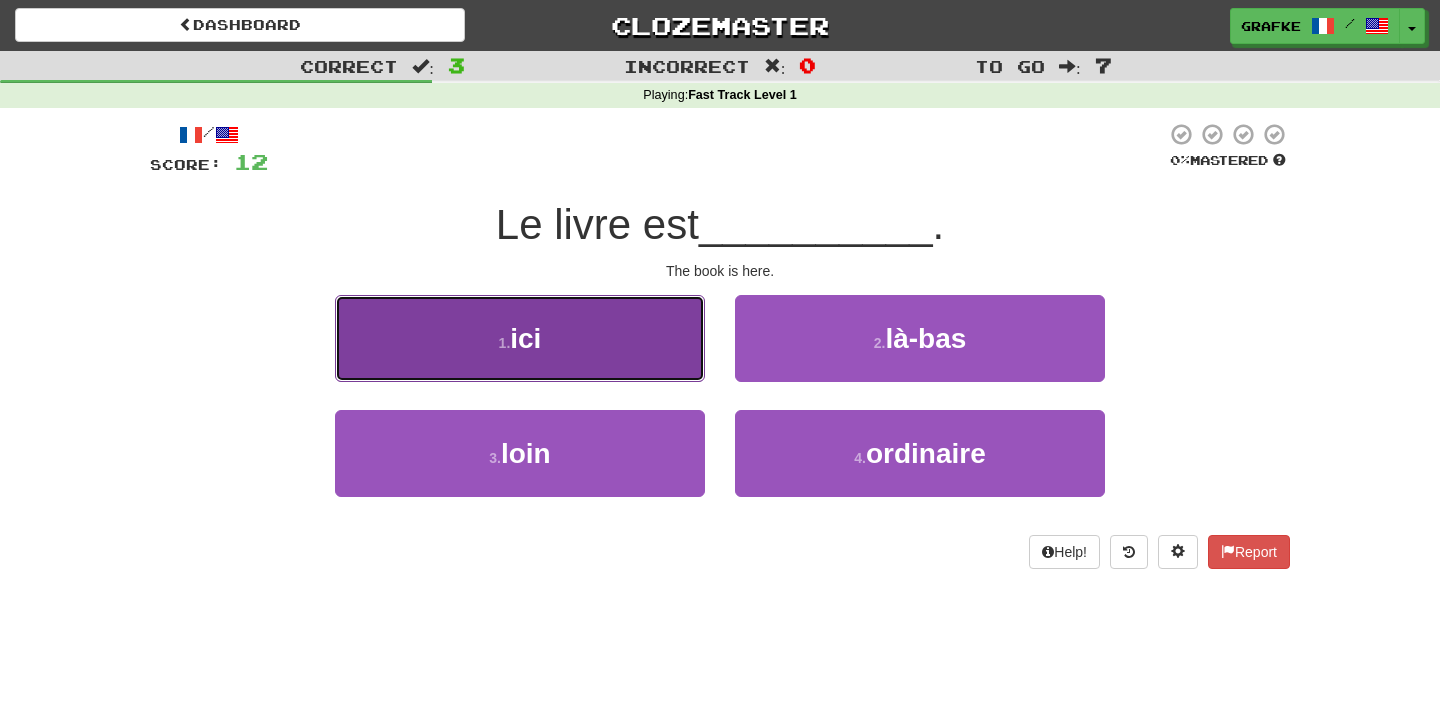 click on "1 .  ici" at bounding box center [520, 338] 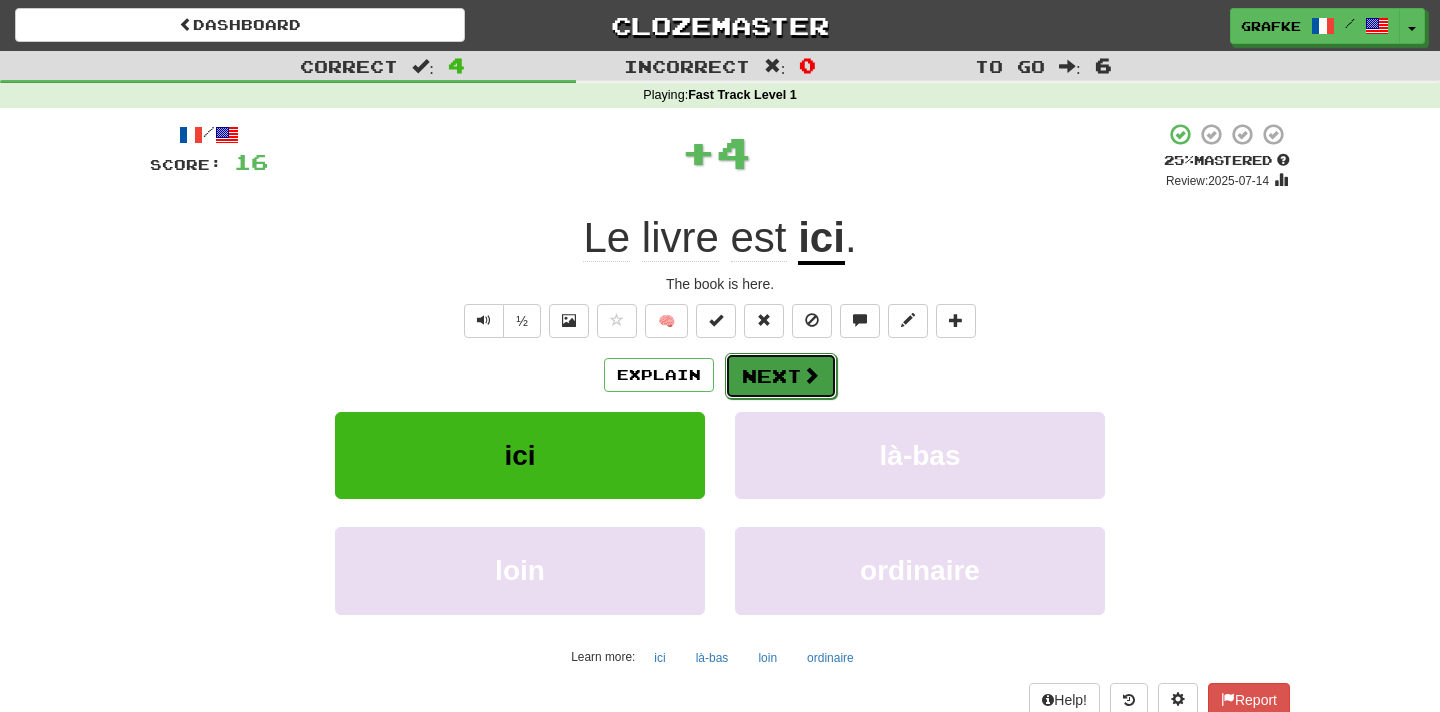 click on "Next" at bounding box center [781, 376] 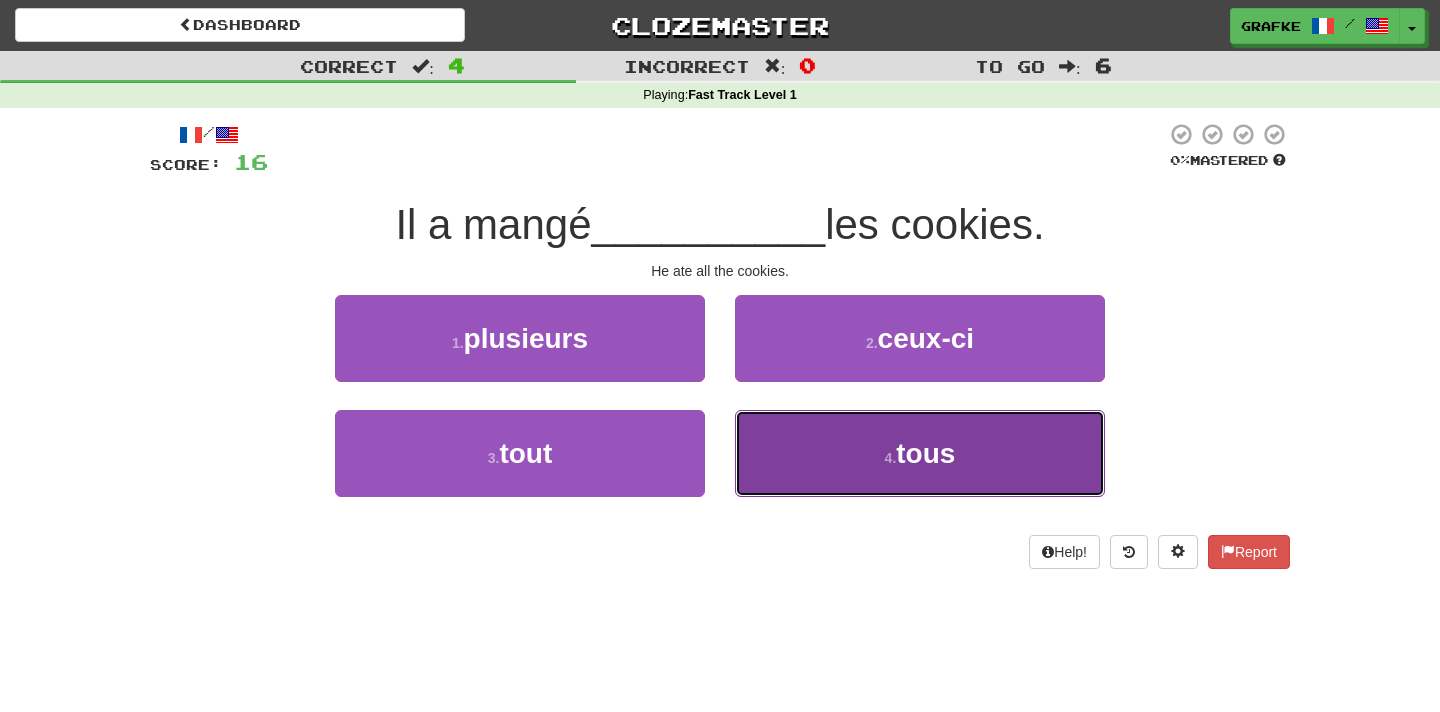 click on "4 .  tous" at bounding box center [920, 453] 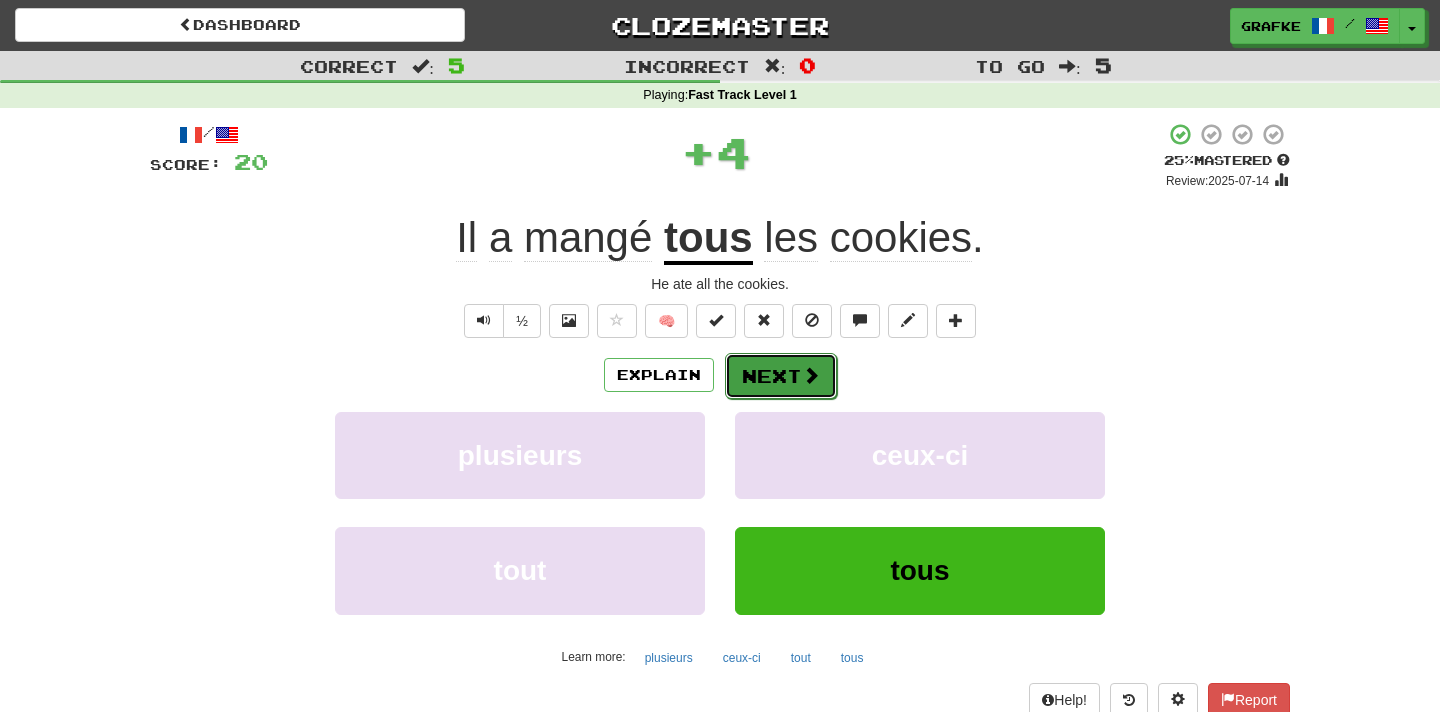 click on "Next" at bounding box center [781, 376] 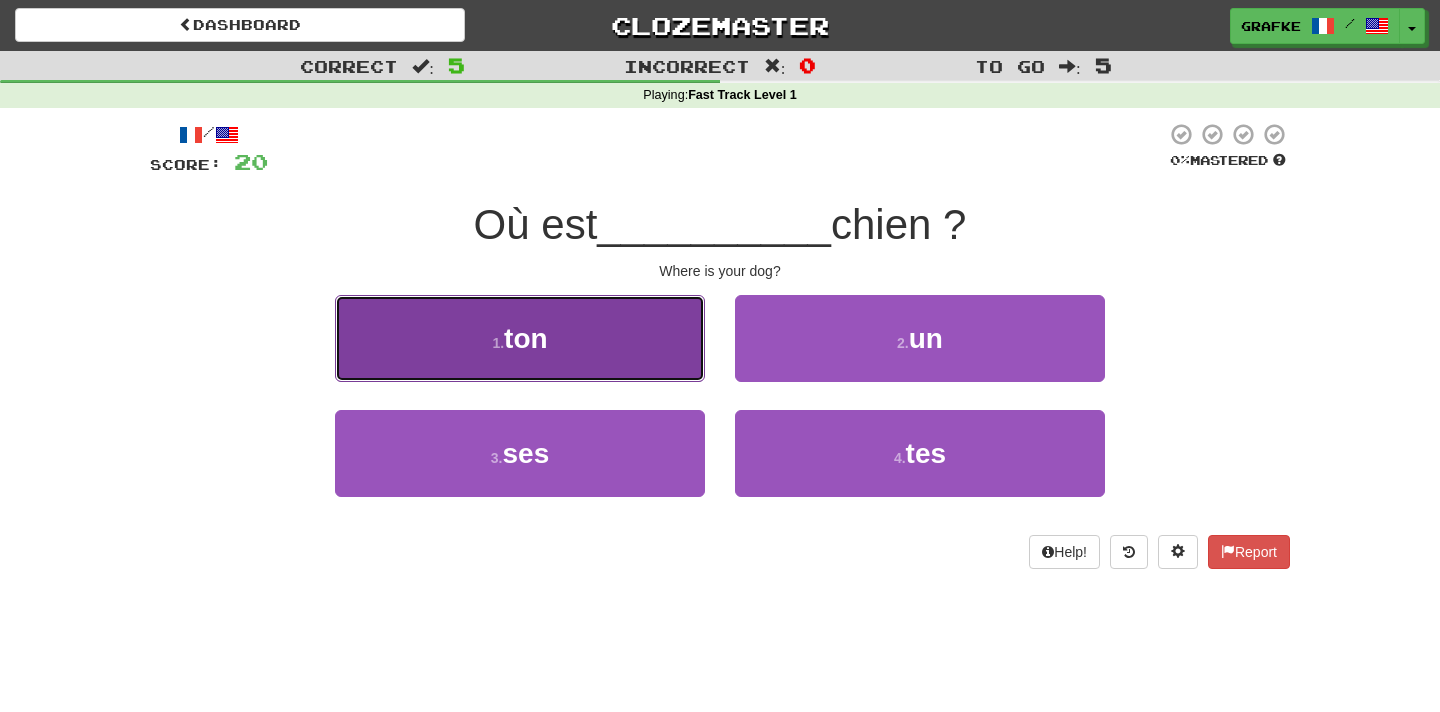 click on "1 .  ton" at bounding box center (520, 338) 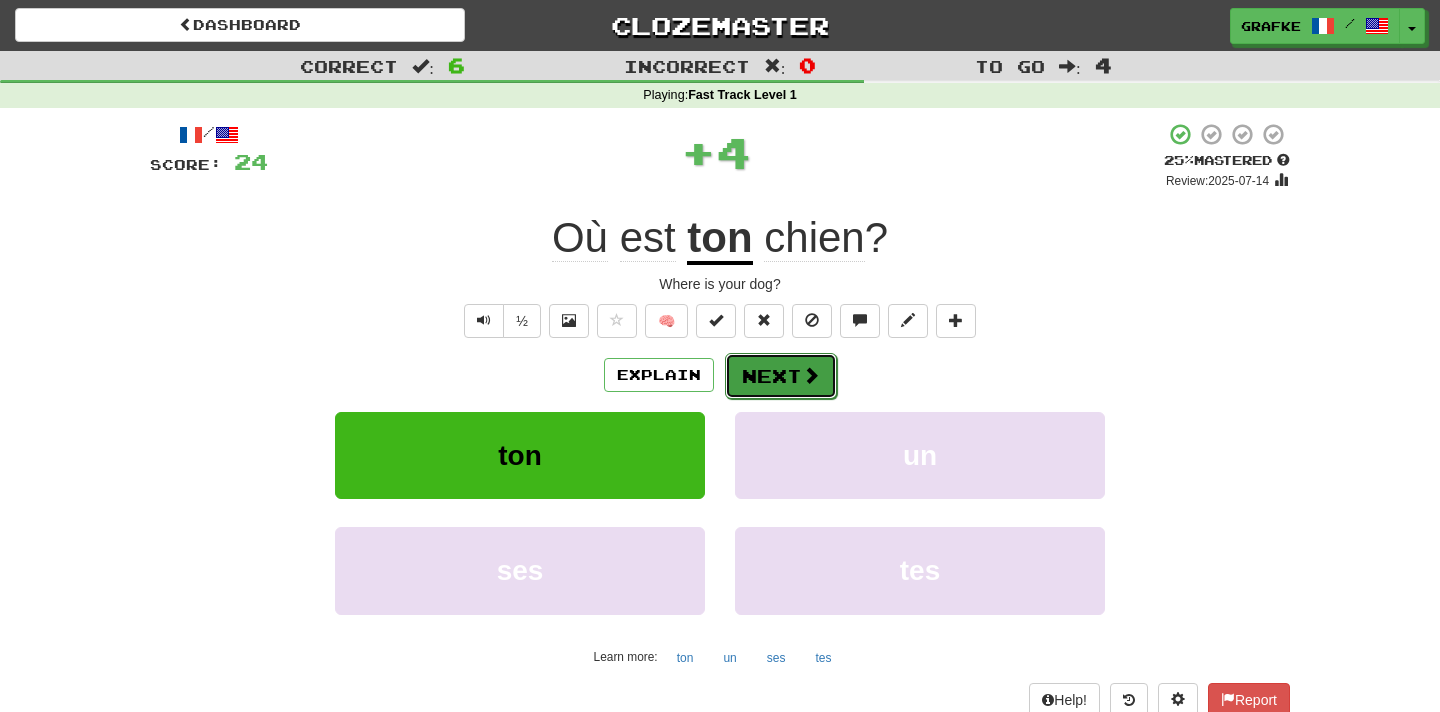 click at bounding box center [811, 375] 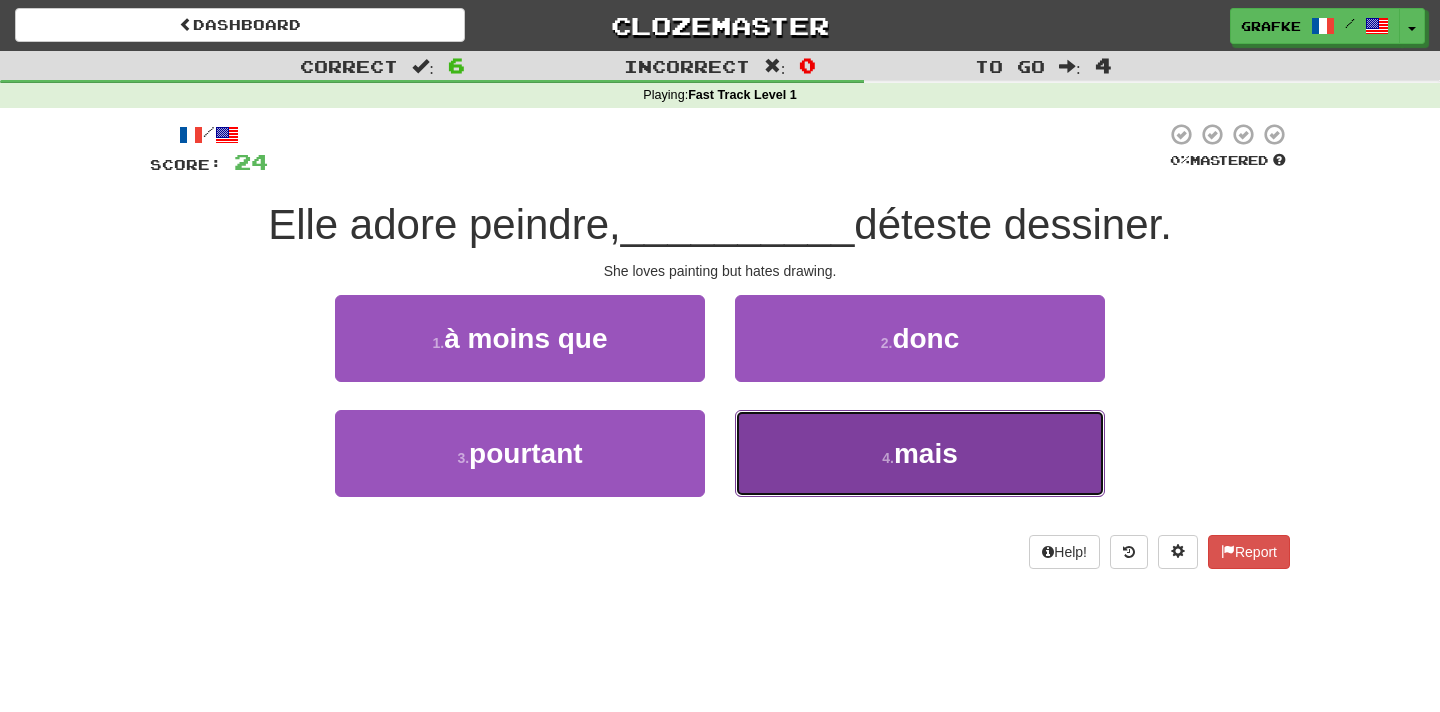 click on "4 .  mais" at bounding box center [920, 453] 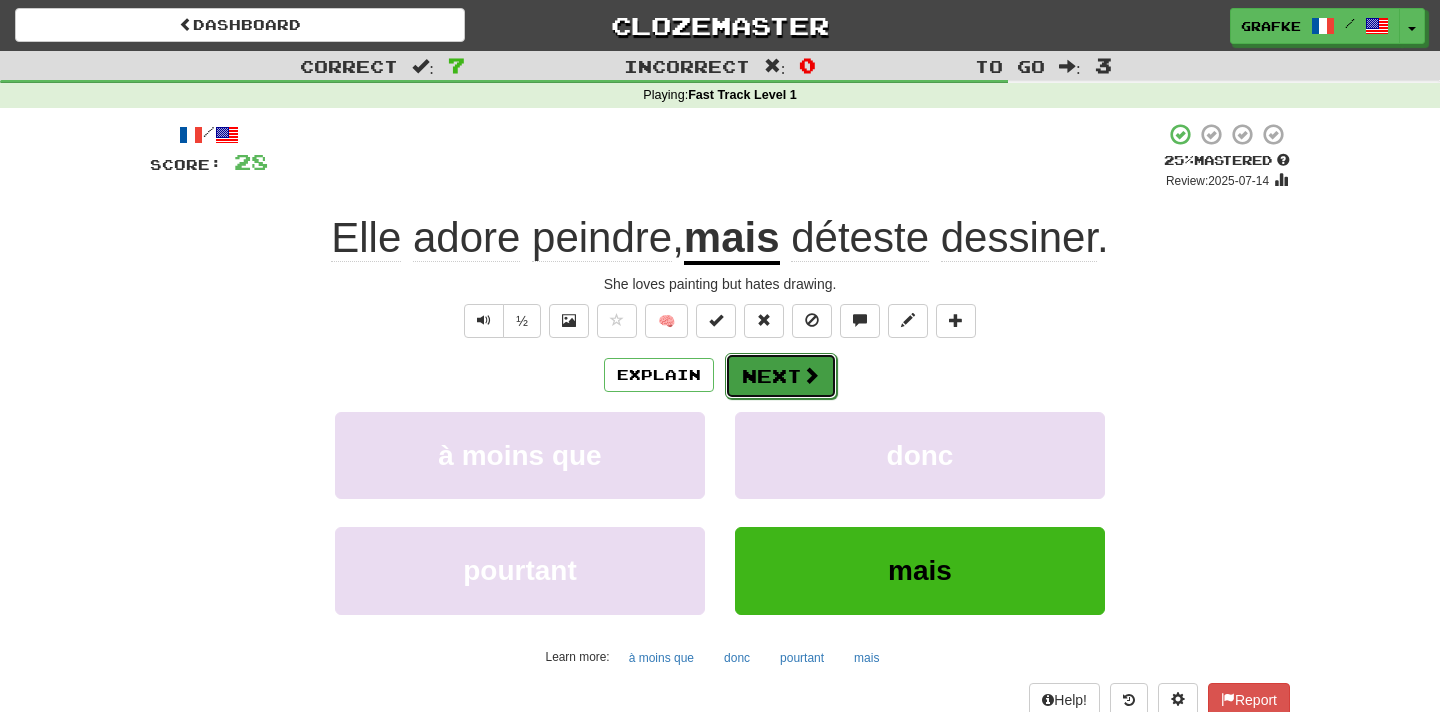 click on "Next" at bounding box center [781, 376] 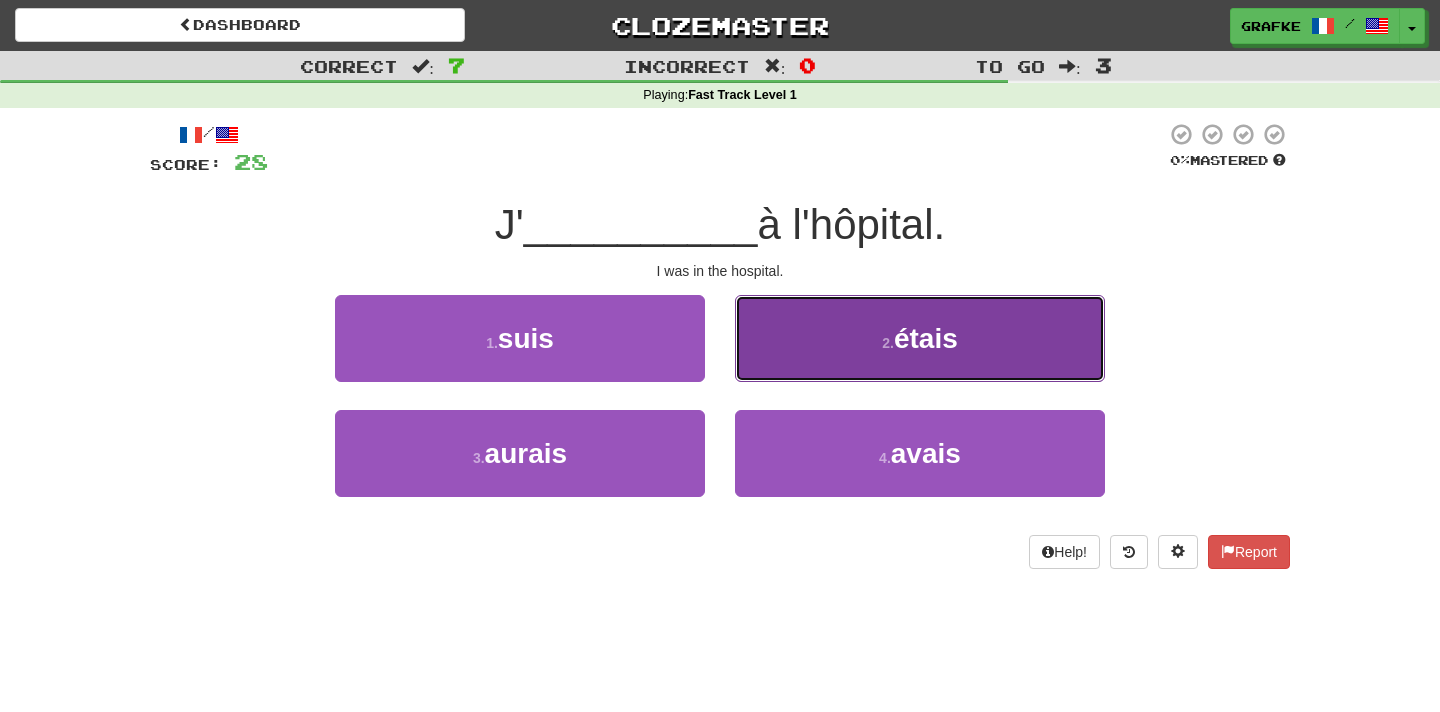 click on "2 .  étais" at bounding box center [920, 338] 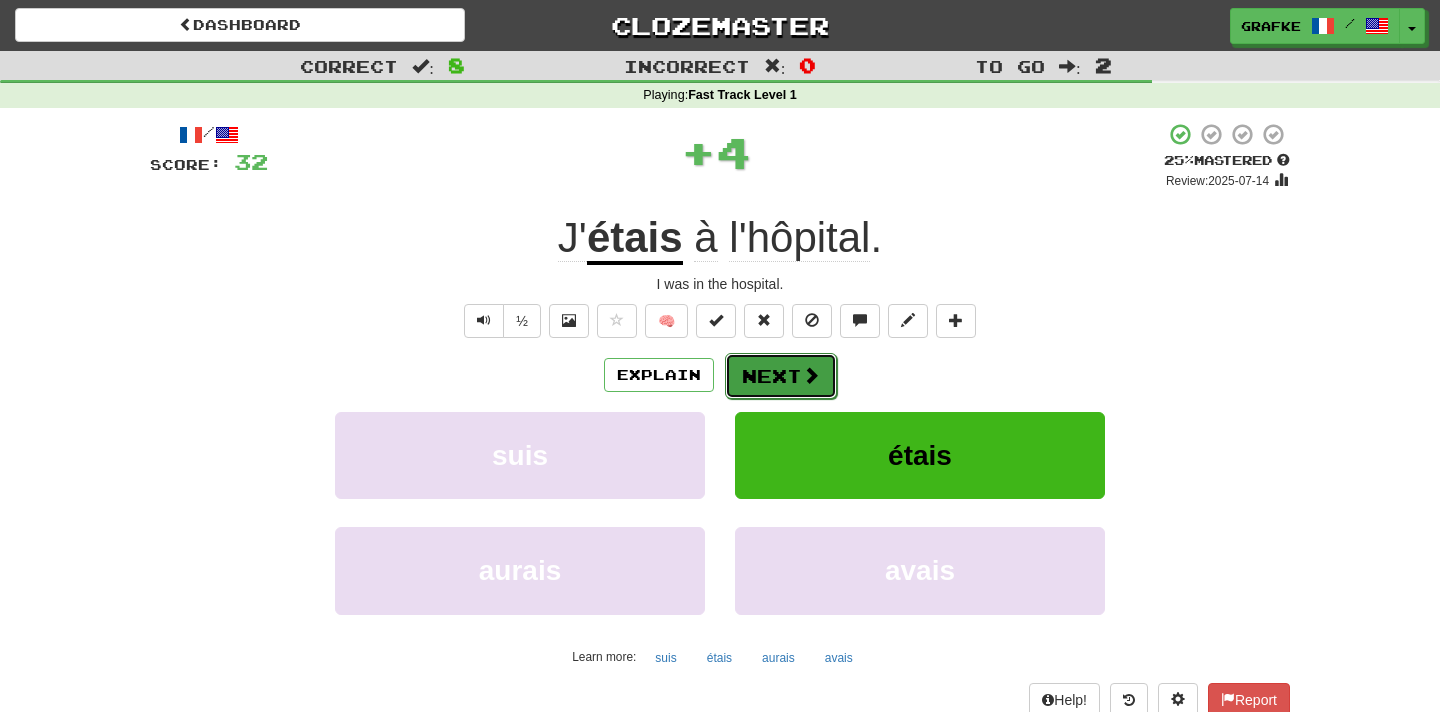 click at bounding box center [811, 375] 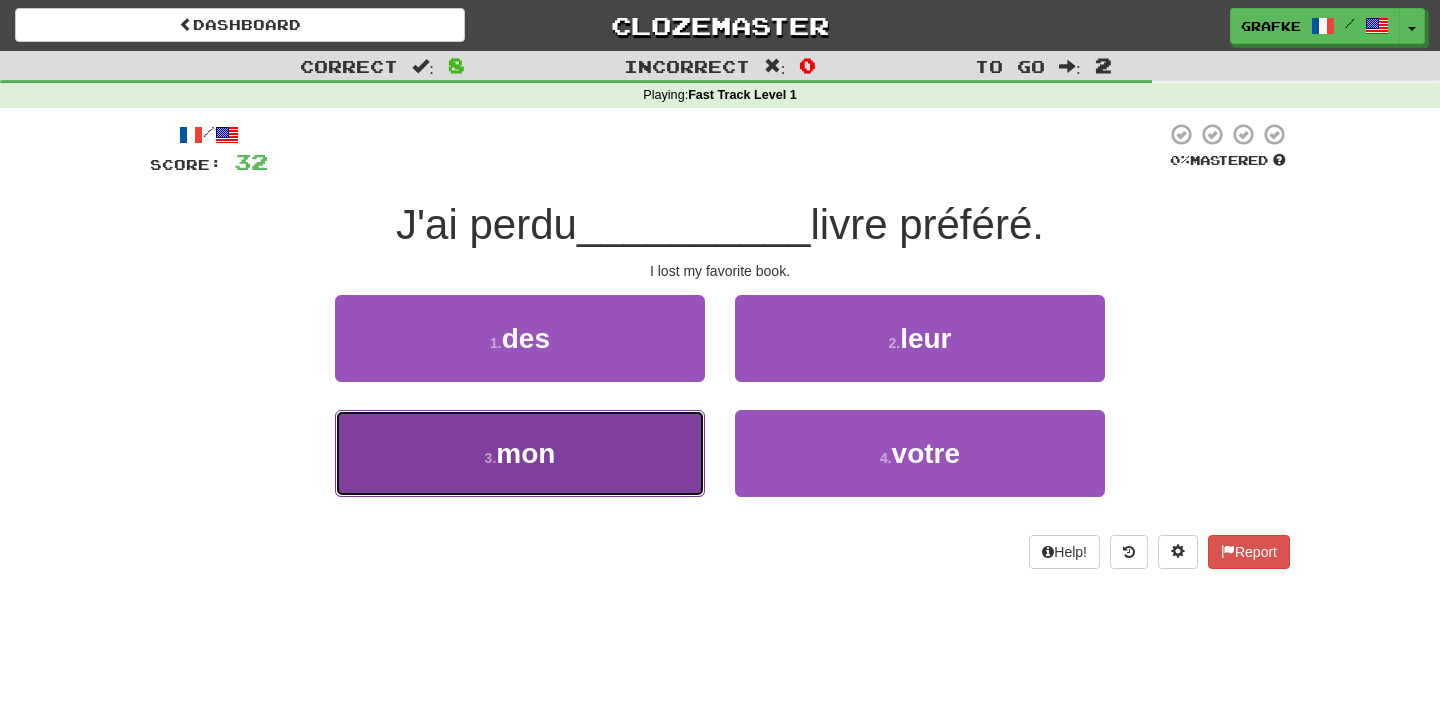 click on "3 .  mon" at bounding box center [520, 453] 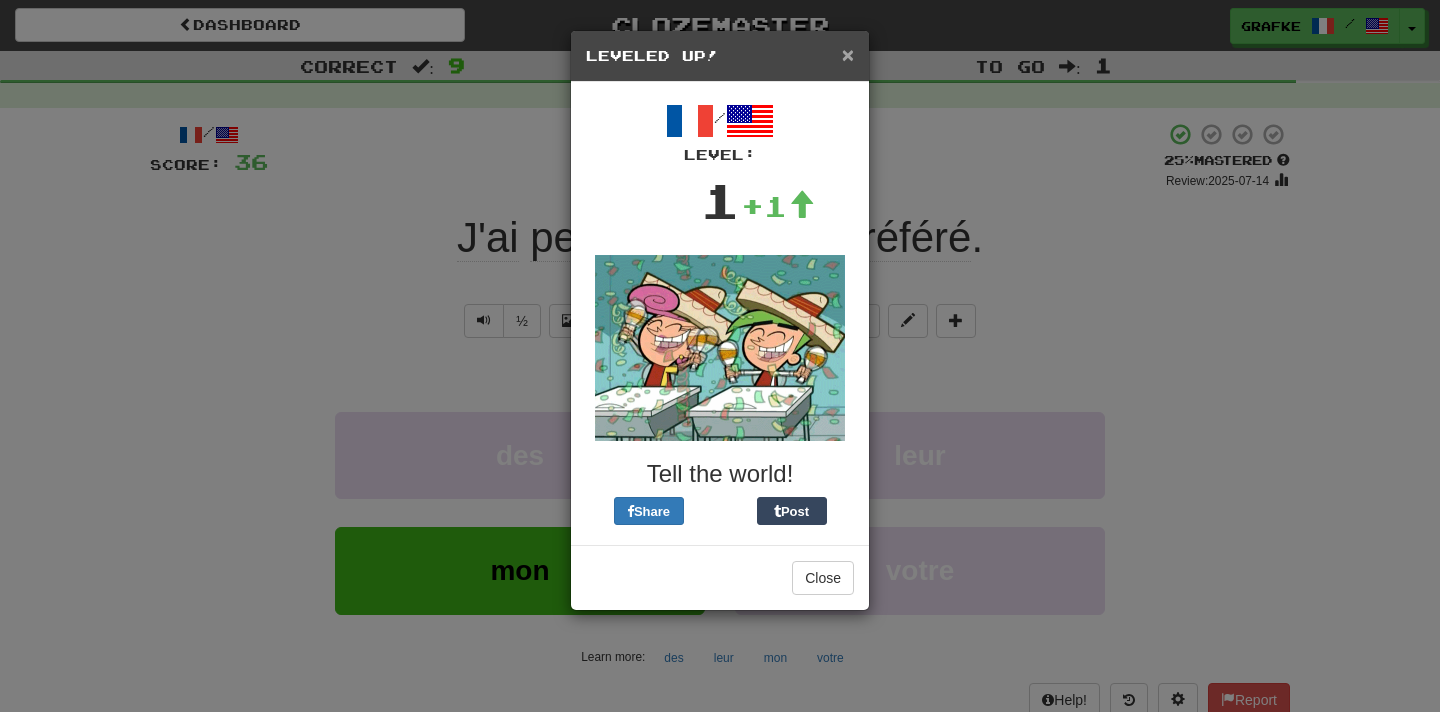 click on "×" at bounding box center (848, 54) 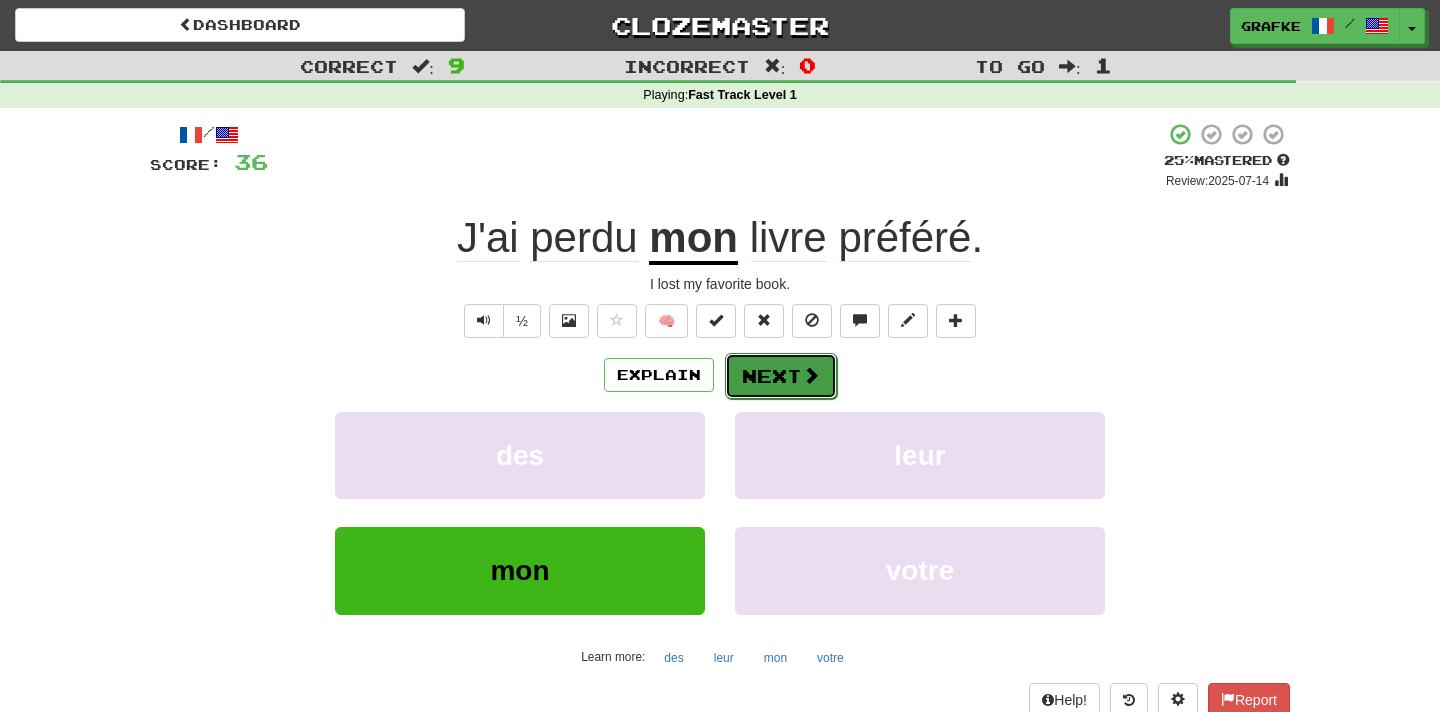 click on "Next" at bounding box center (781, 376) 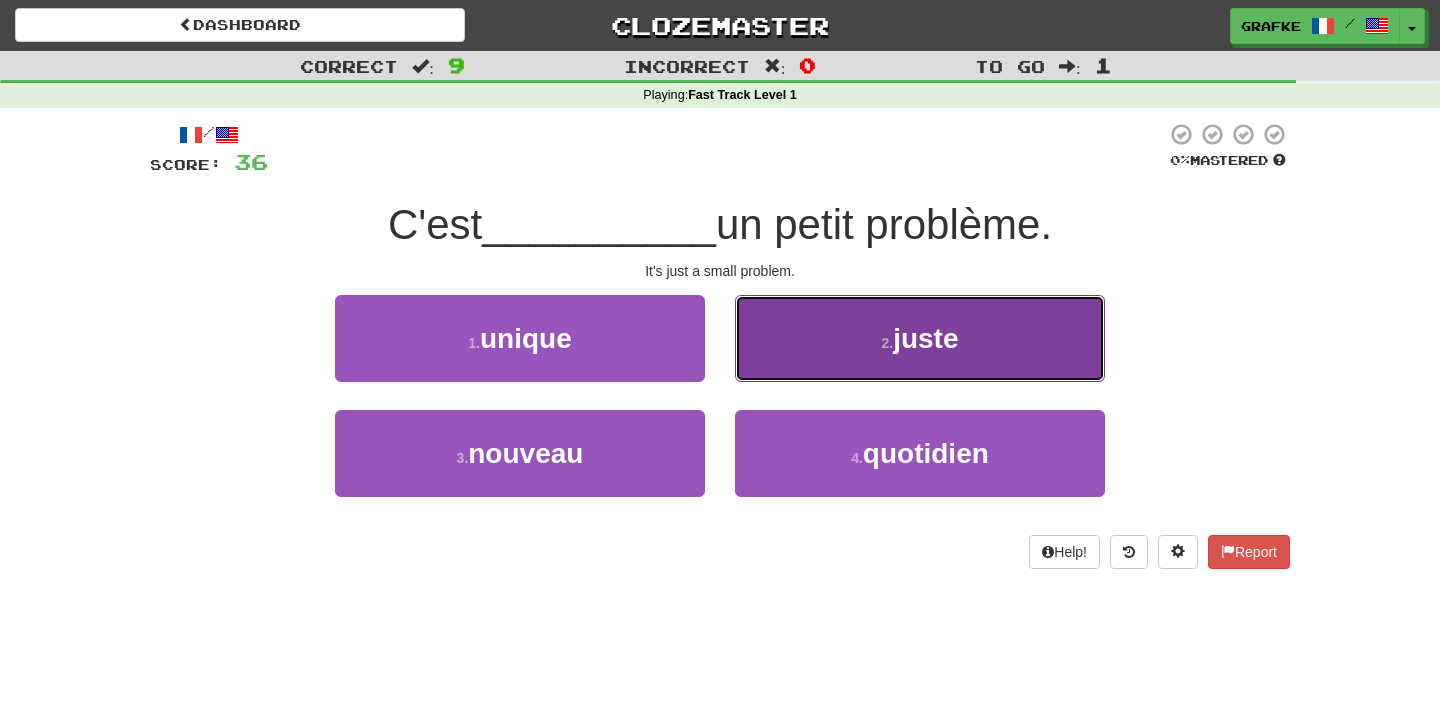 click on "2 .  juste" at bounding box center (920, 338) 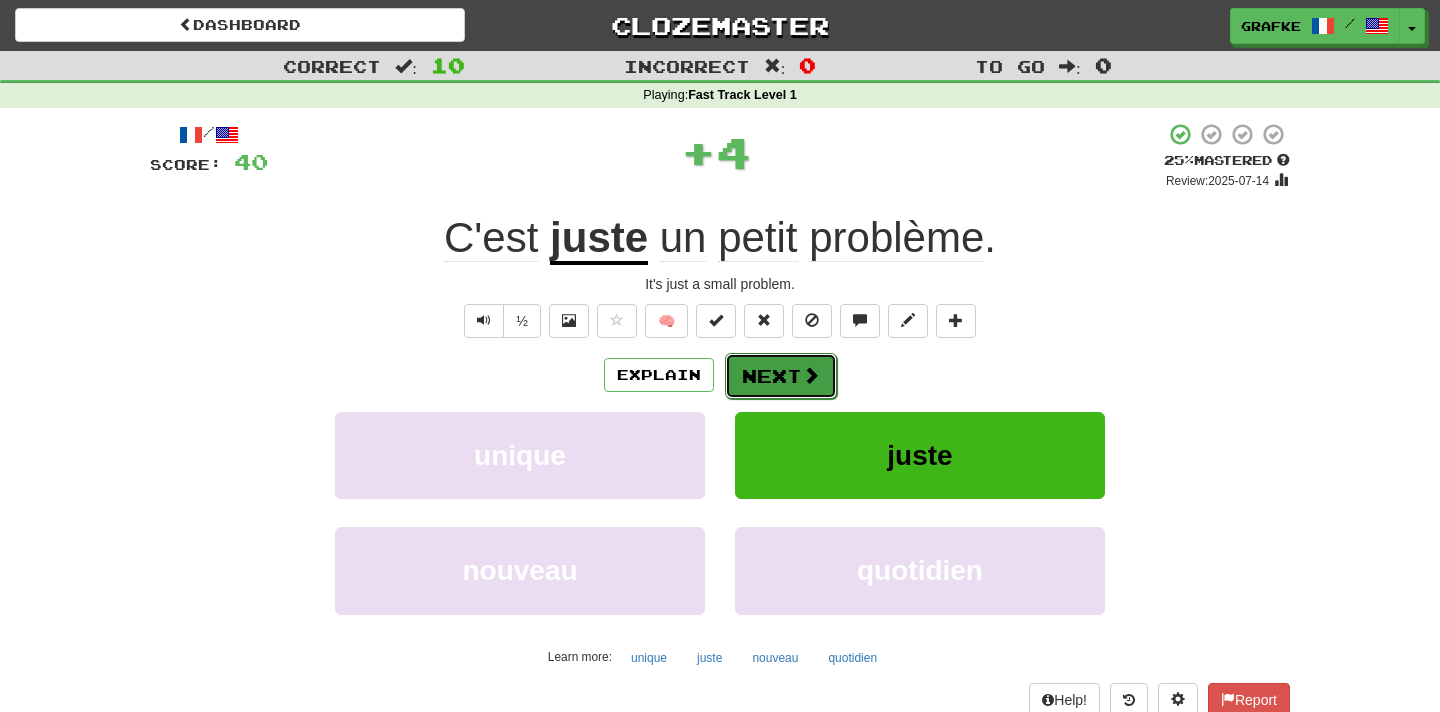 click on "Next" at bounding box center [781, 376] 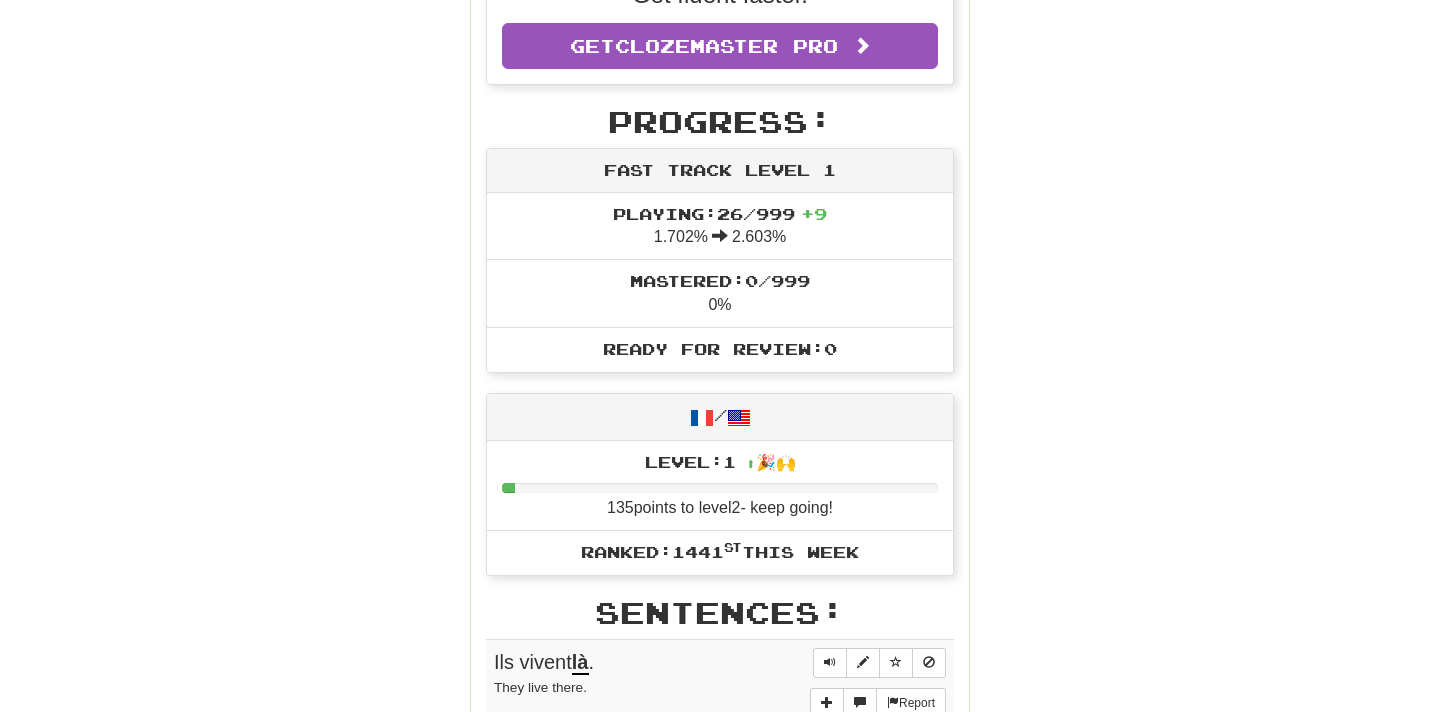 scroll, scrollTop: 556, scrollLeft: 0, axis: vertical 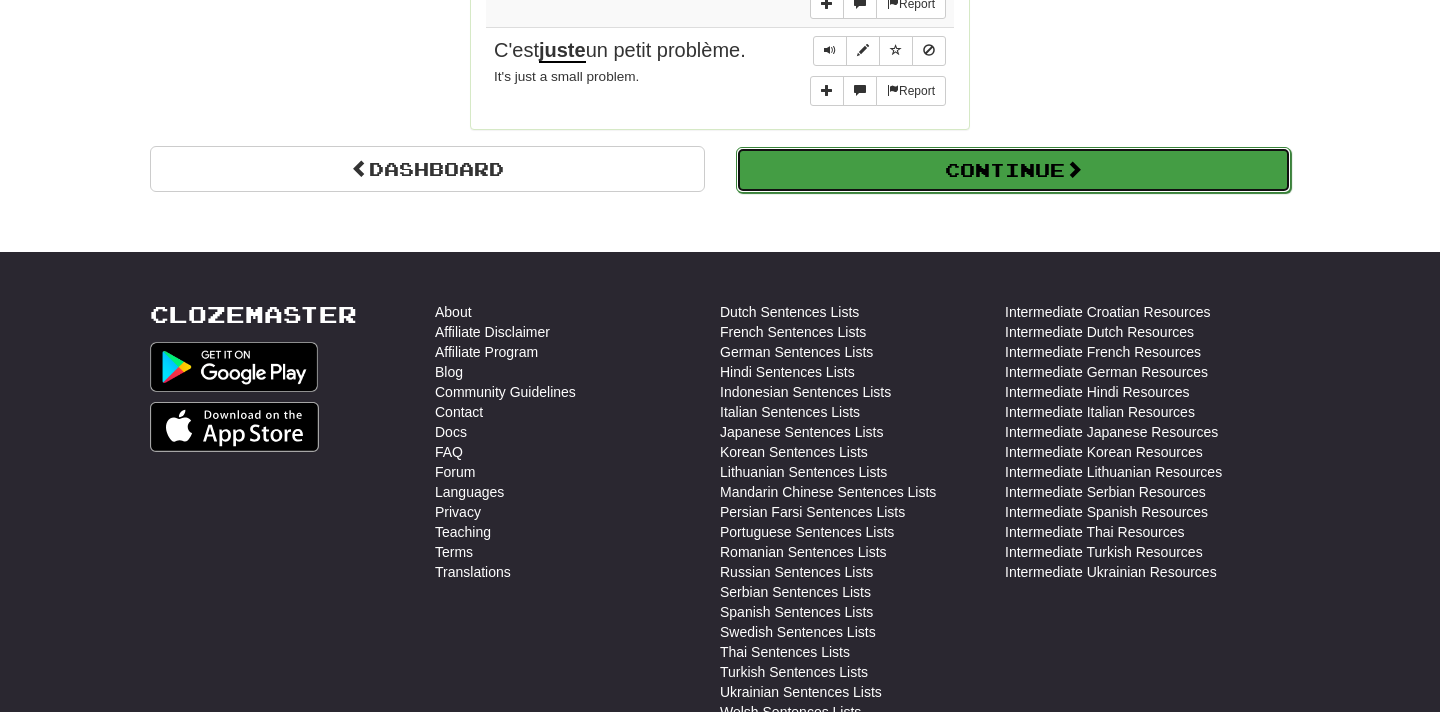 click on "Continue" at bounding box center [1013, 170] 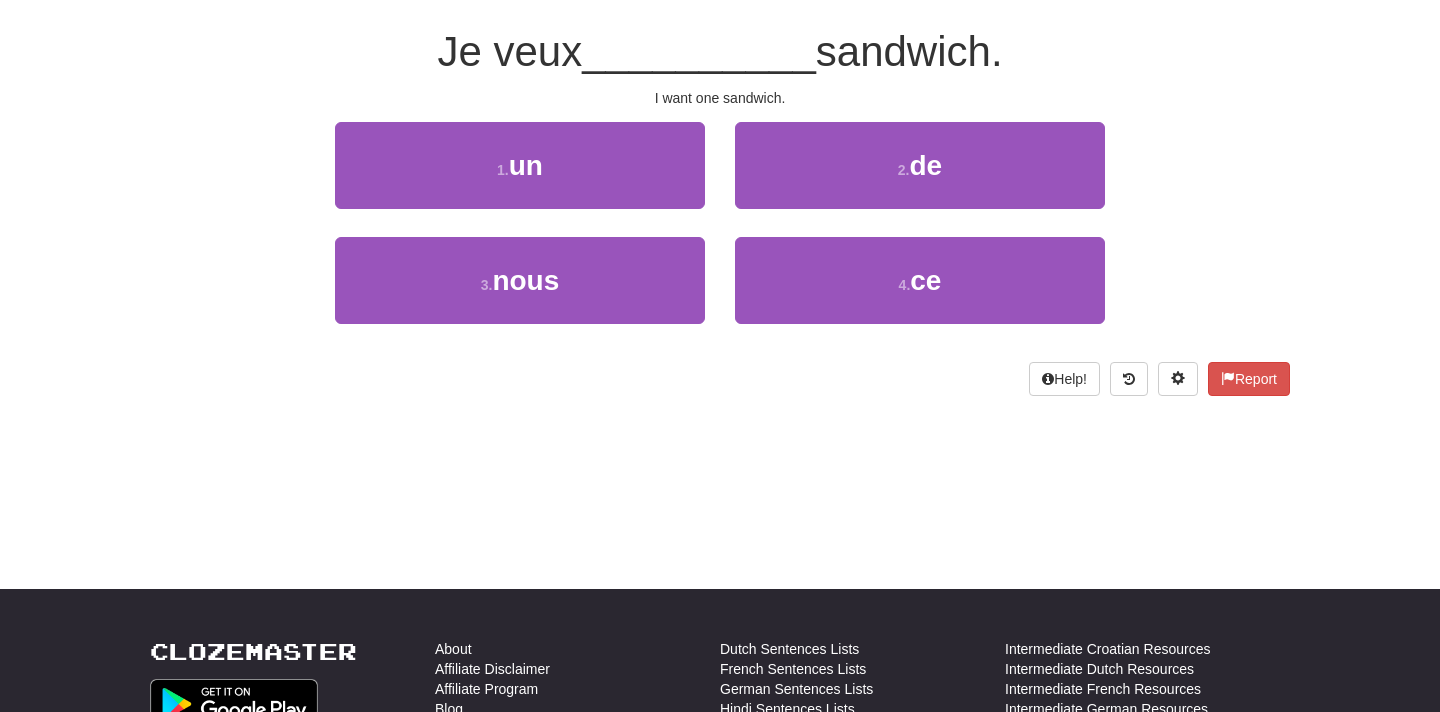 scroll, scrollTop: 0, scrollLeft: 0, axis: both 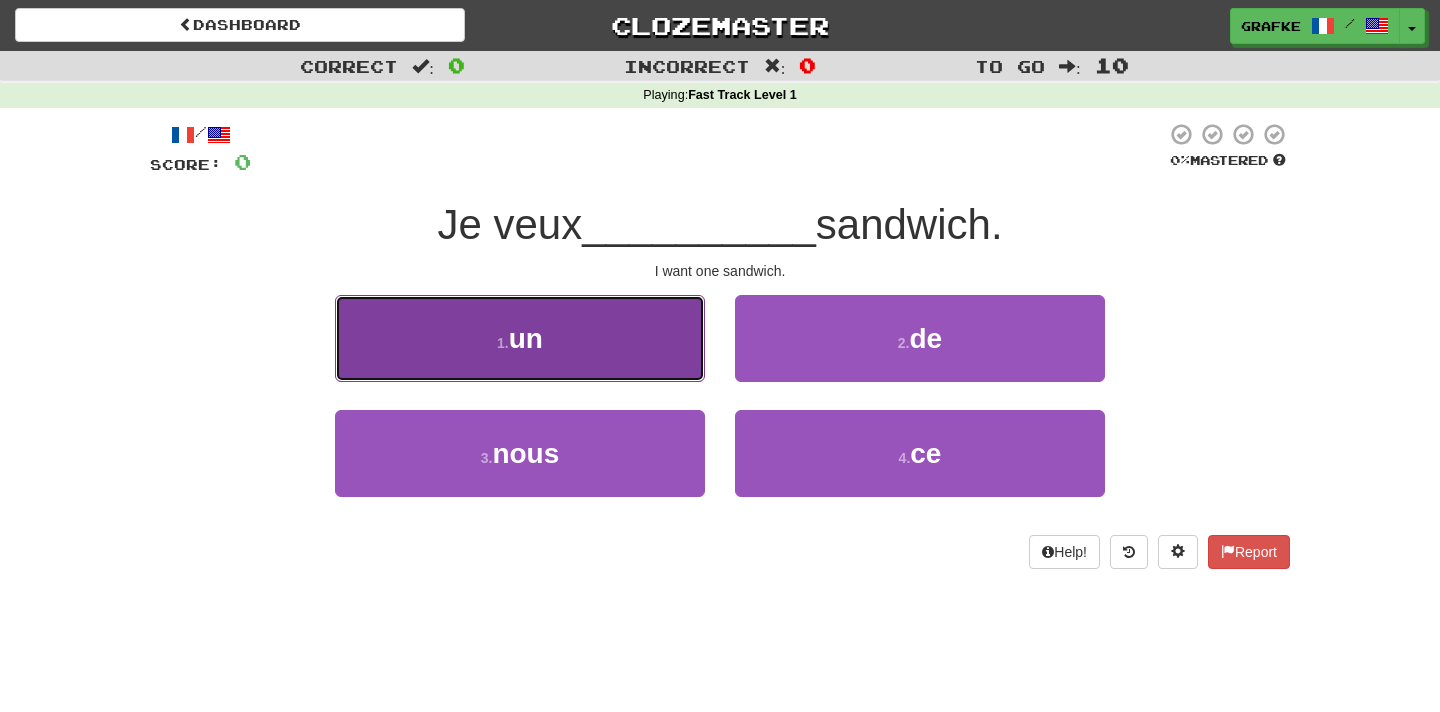 click on "1 .  un" at bounding box center [520, 338] 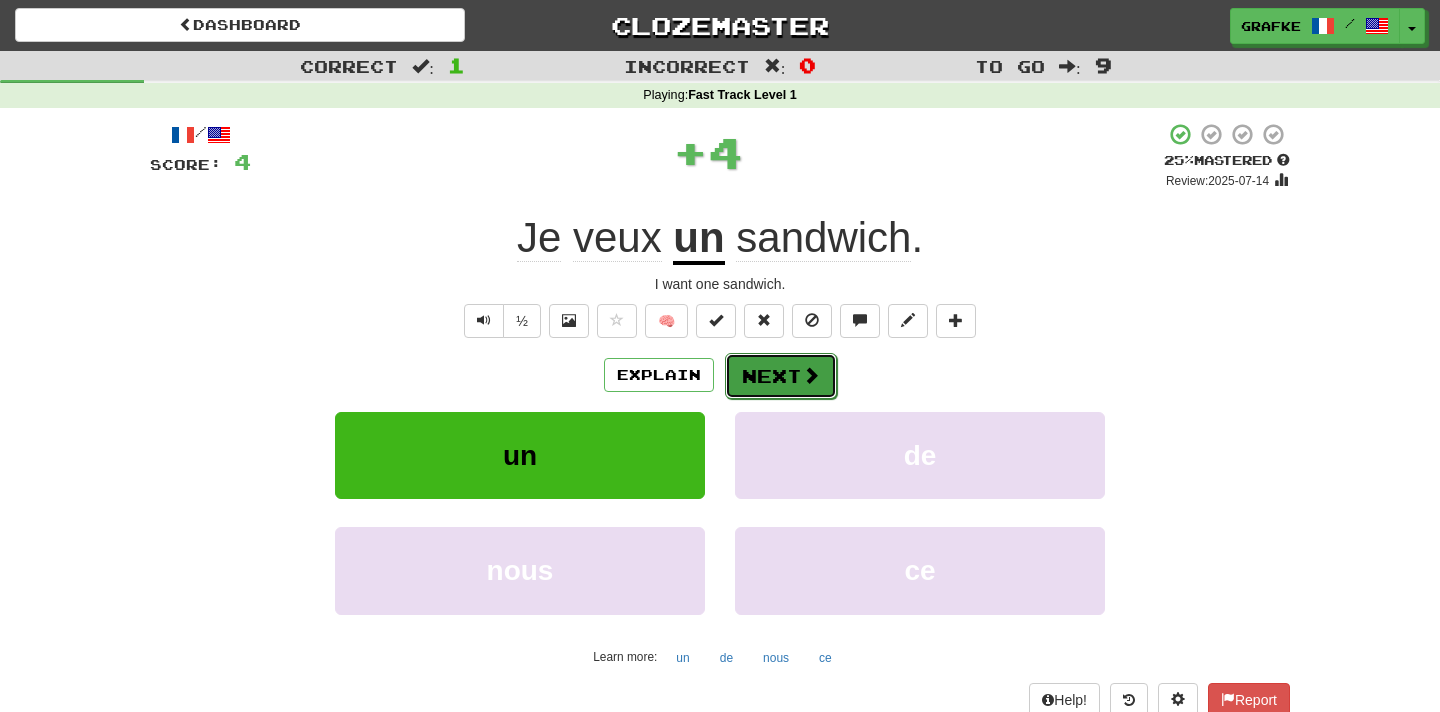 click on "Next" at bounding box center (781, 376) 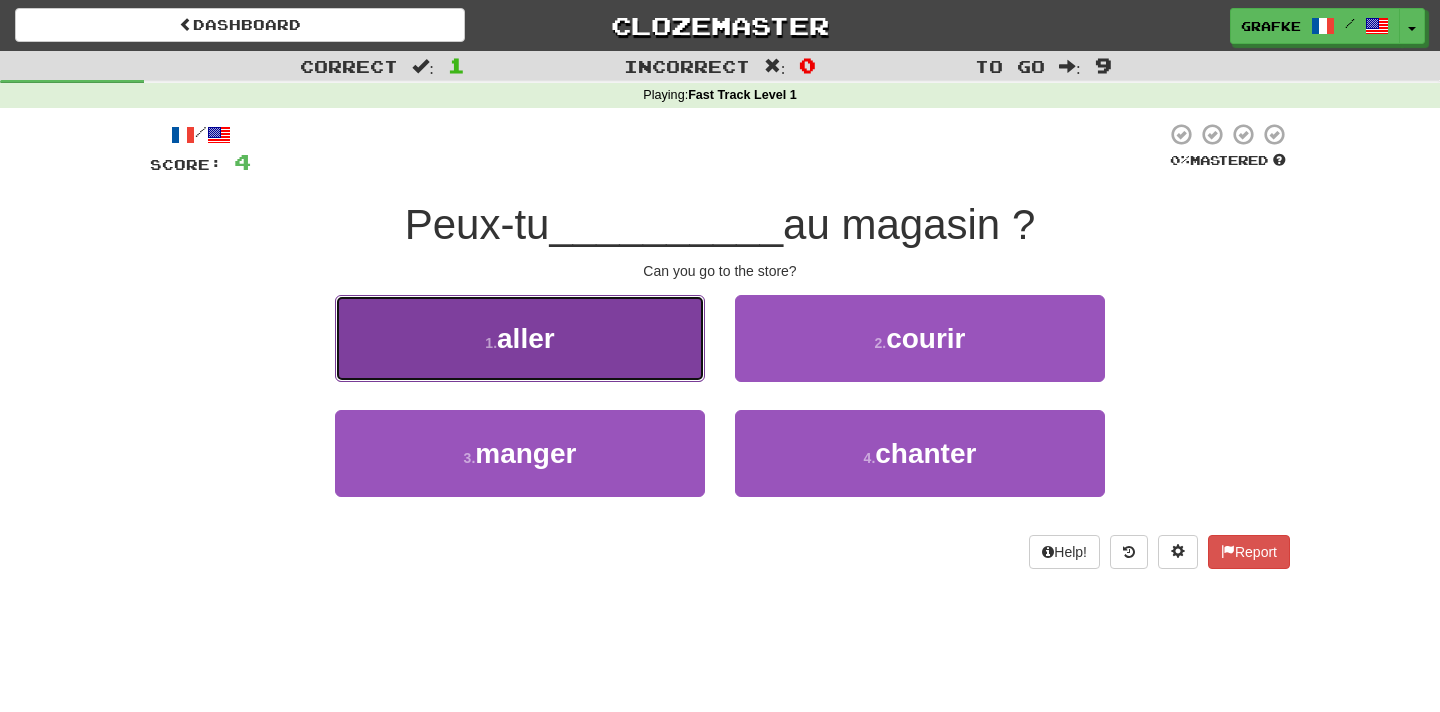 click on "1 .  aller" at bounding box center (520, 338) 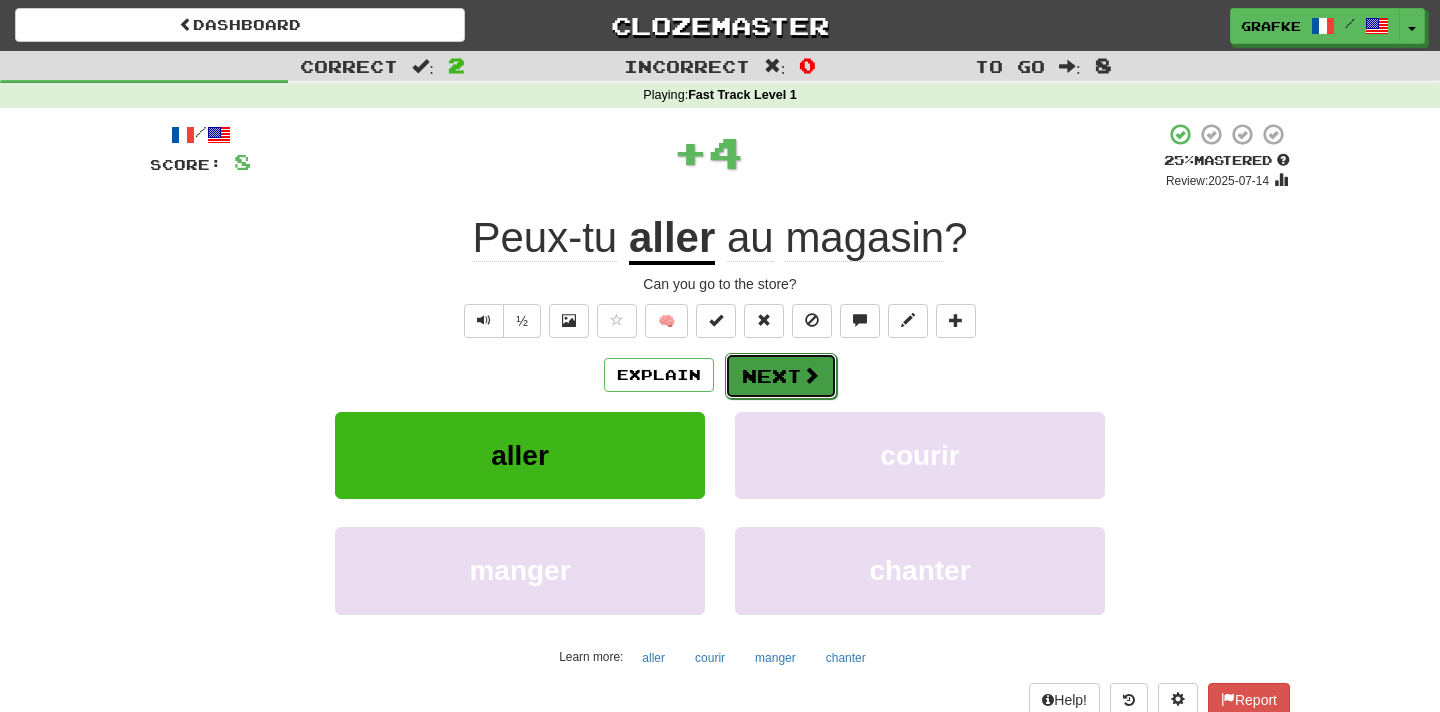 click on "Next" at bounding box center [781, 376] 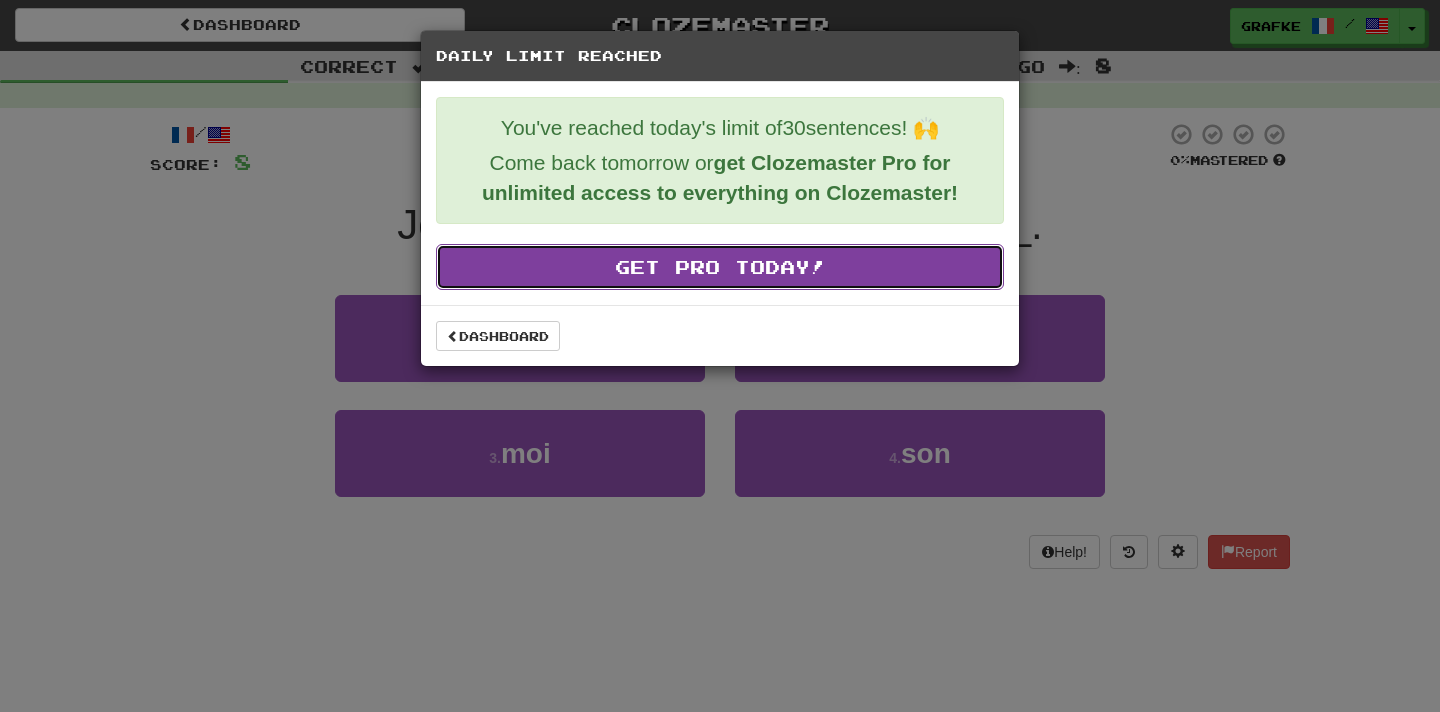 click on "Get Pro Today!" at bounding box center (720, 267) 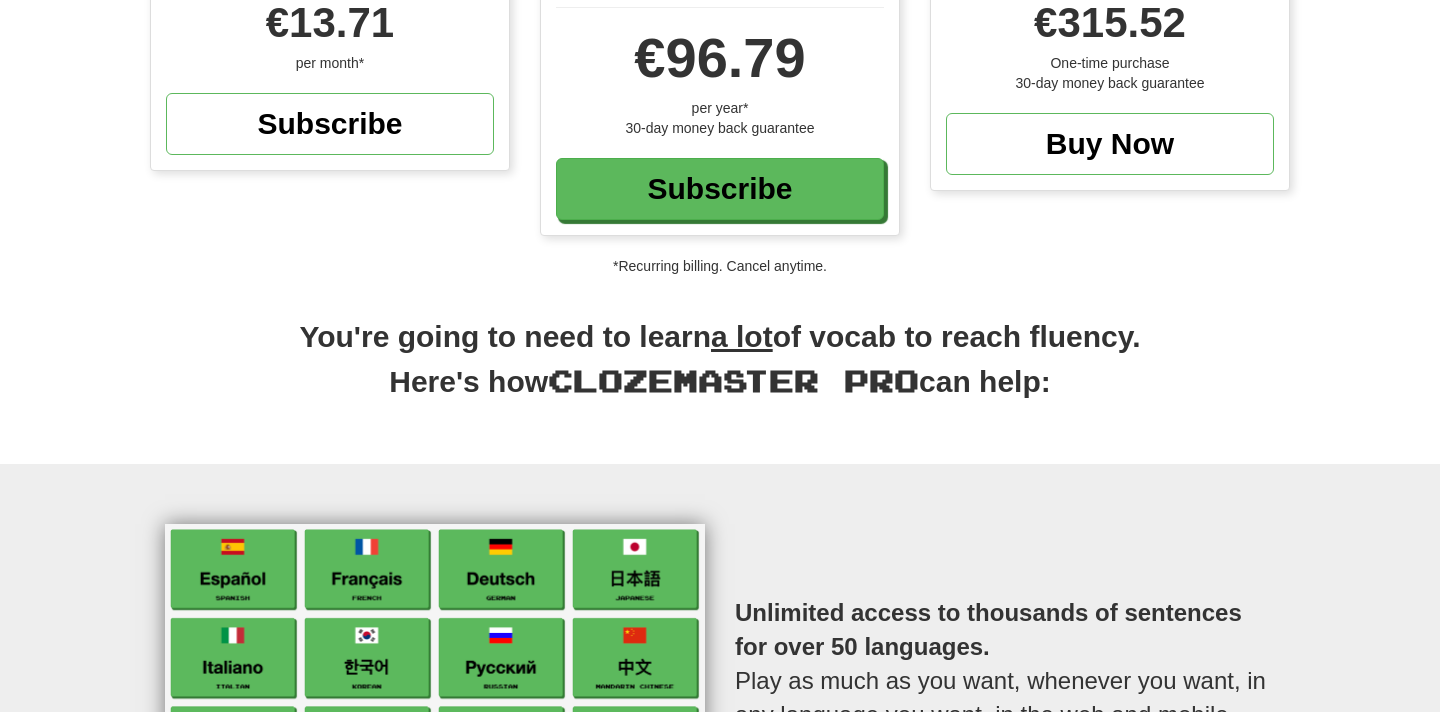 scroll, scrollTop: 0, scrollLeft: 0, axis: both 